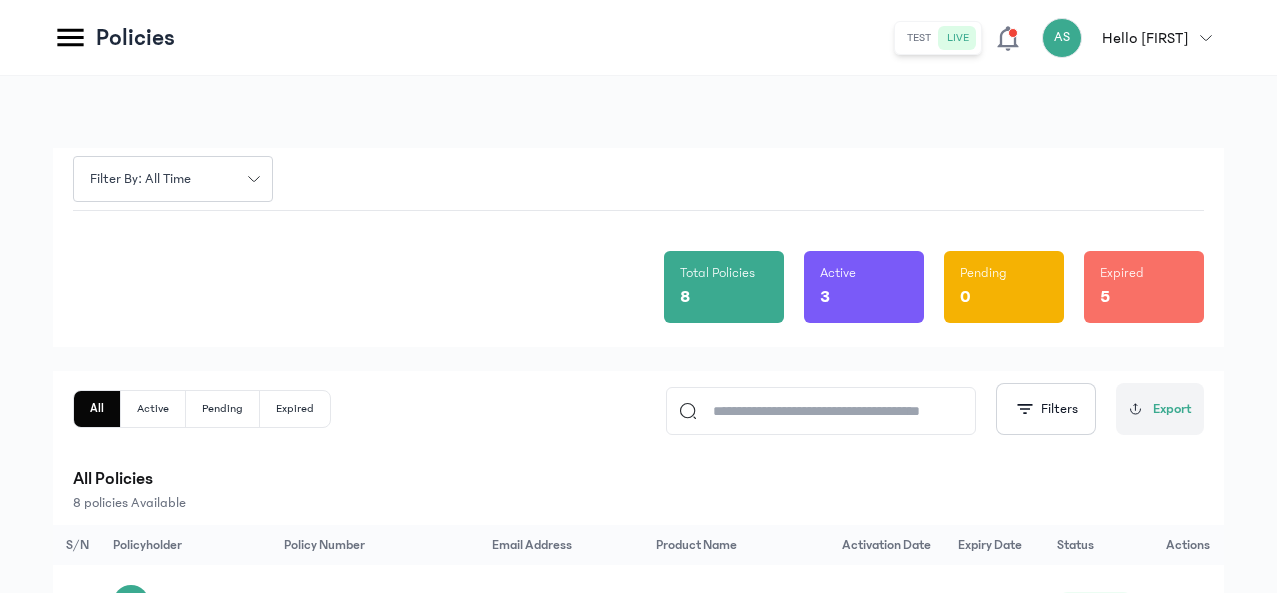 scroll, scrollTop: 0, scrollLeft: 0, axis: both 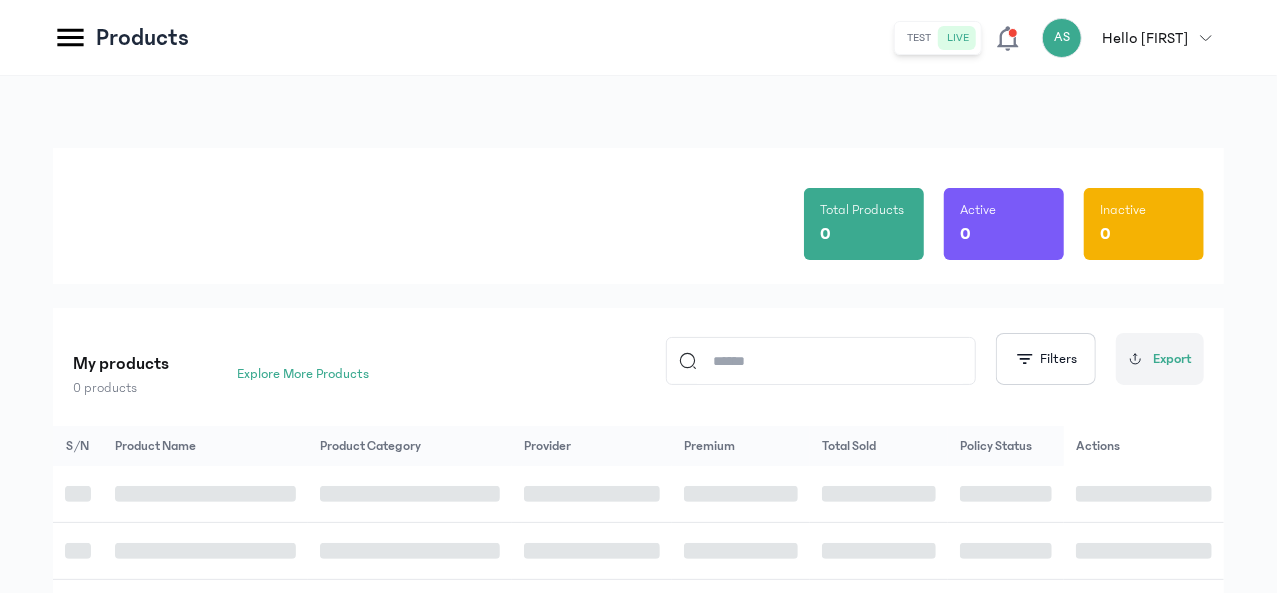 click 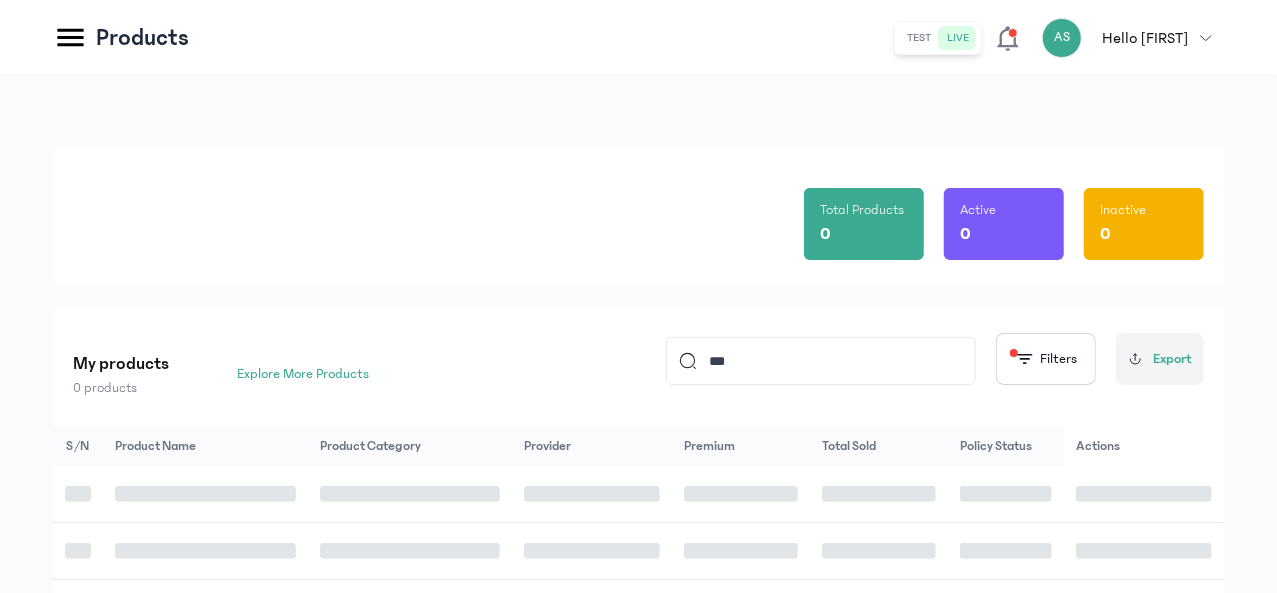 type on "*********" 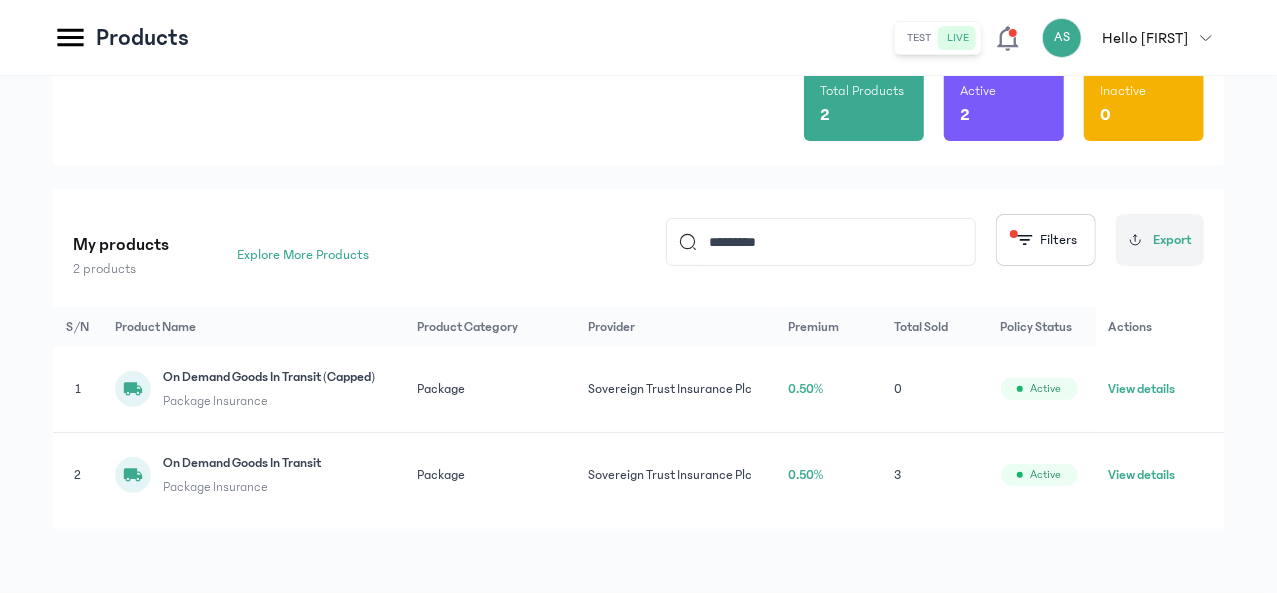 scroll, scrollTop: 158, scrollLeft: 0, axis: vertical 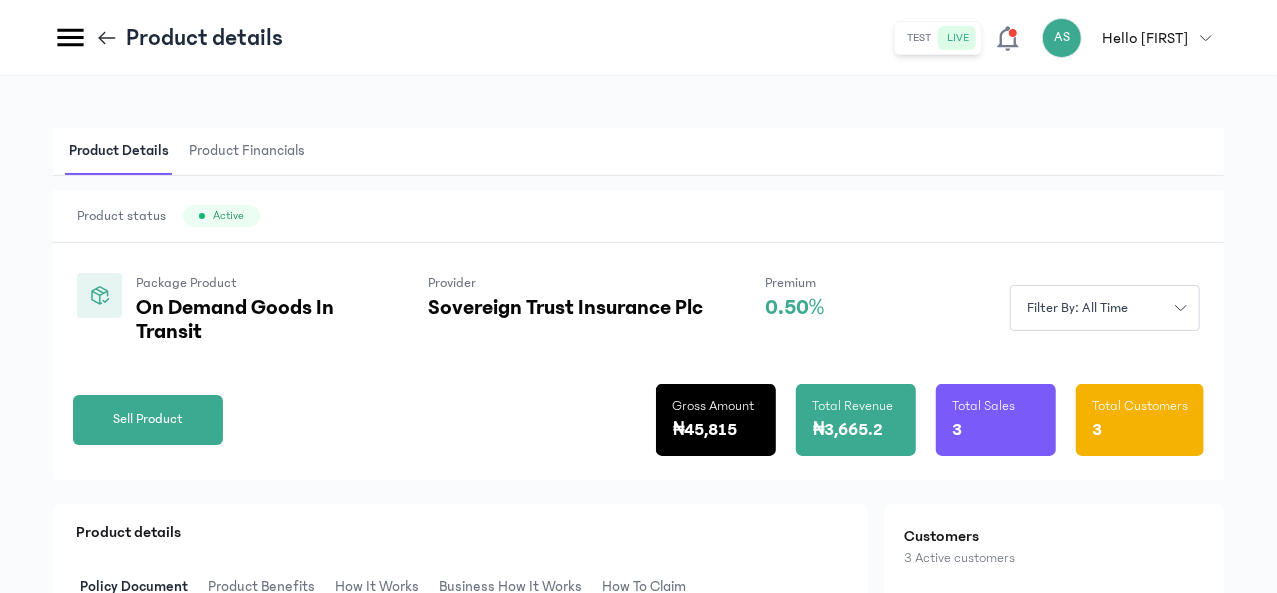 click on "Package Product On Demand Goods In Transit Provider Sovereign Trust Insurance Plc Premium 0.50% Filter by: all time" at bounding box center [638, 293] 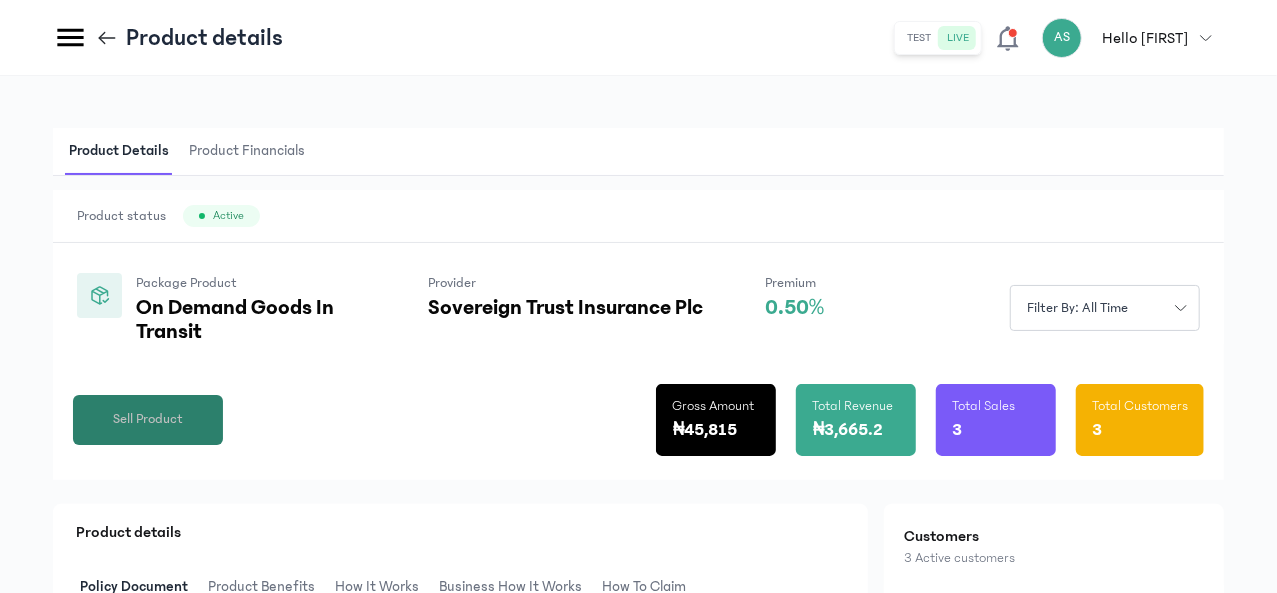 click on "Sell Product" at bounding box center (148, 419) 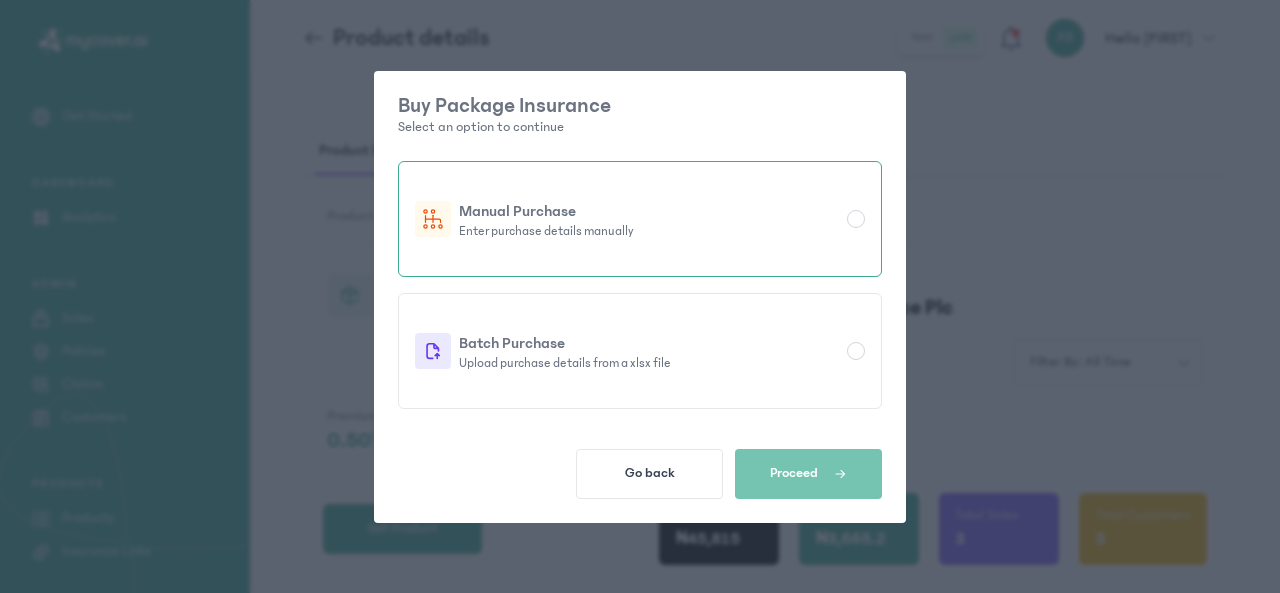 click on "Enter purchase details manually" at bounding box center [649, 231] 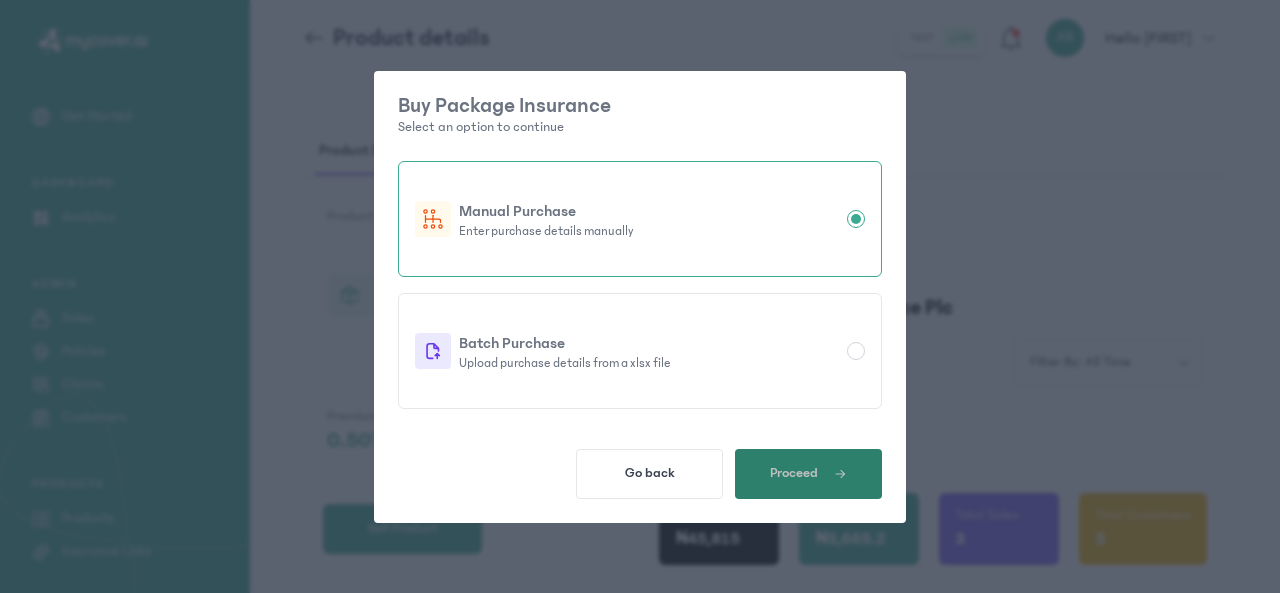 click on "Proceed" at bounding box center (808, 474) 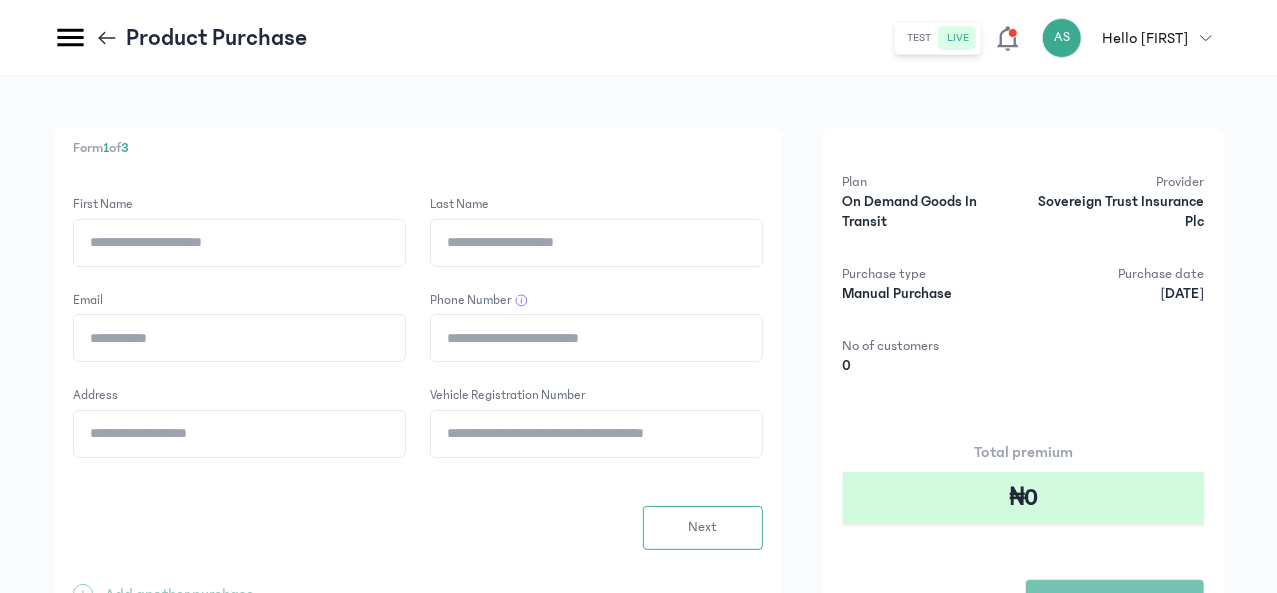click on "First Name" 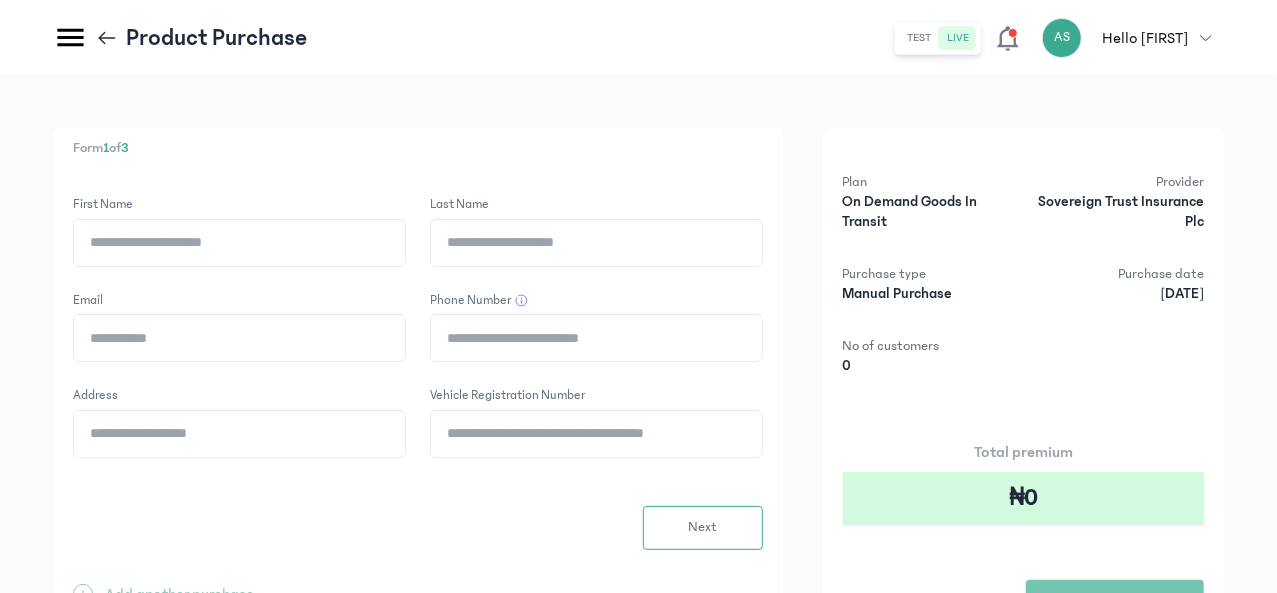click on "First Name" 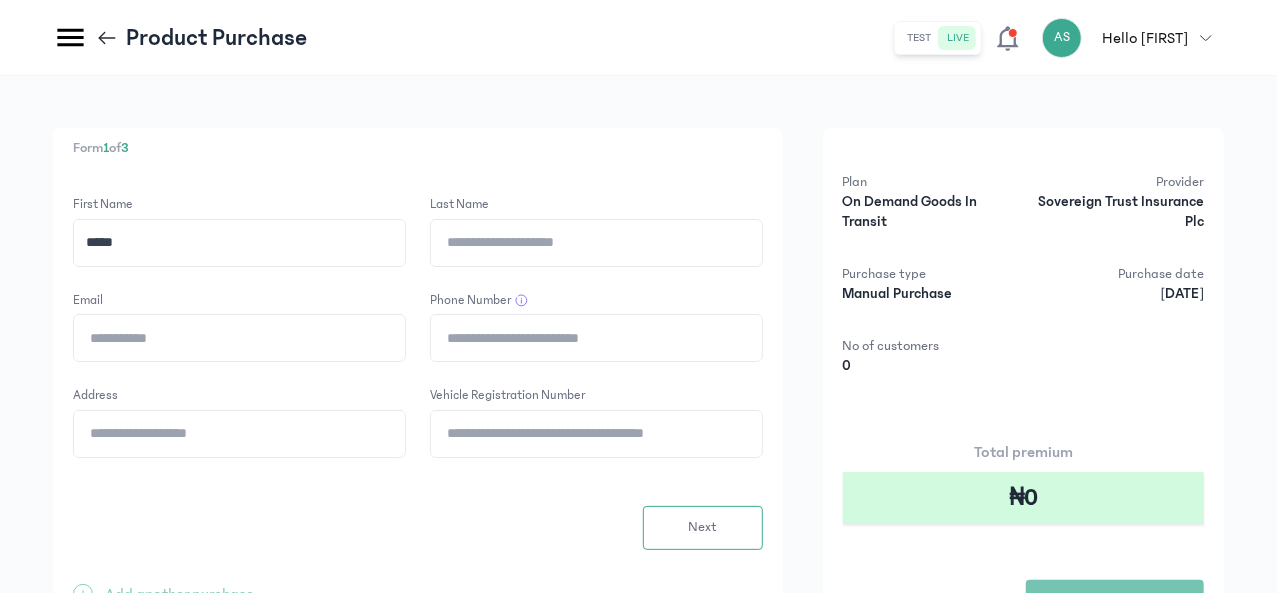 type on "*****" 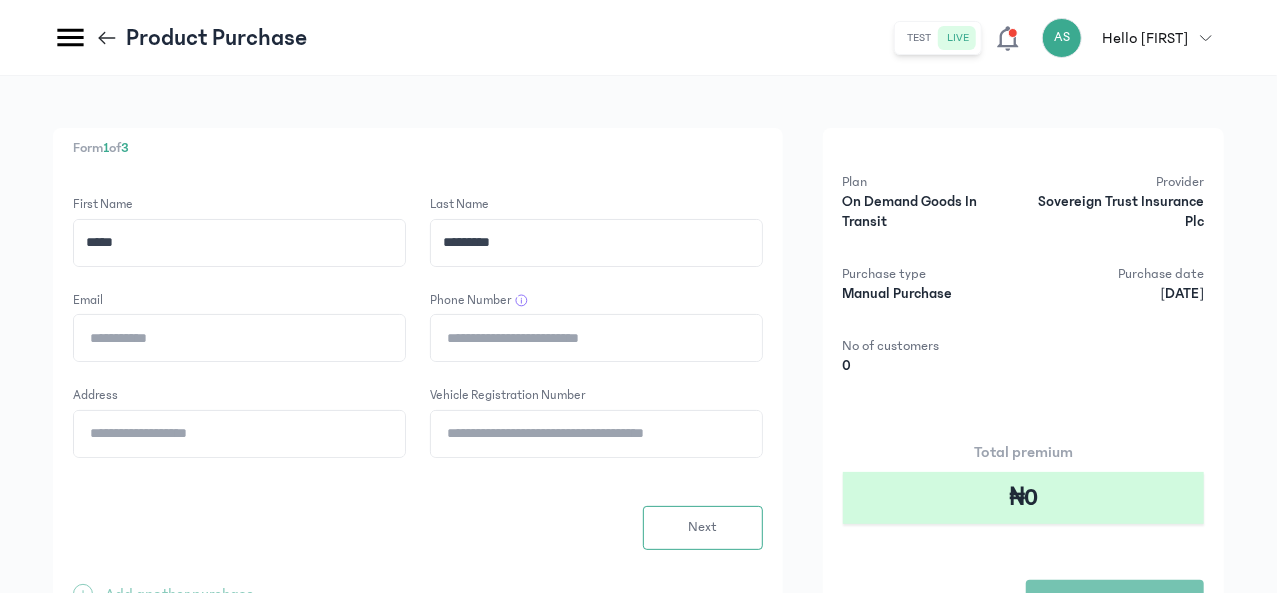 type on "*********" 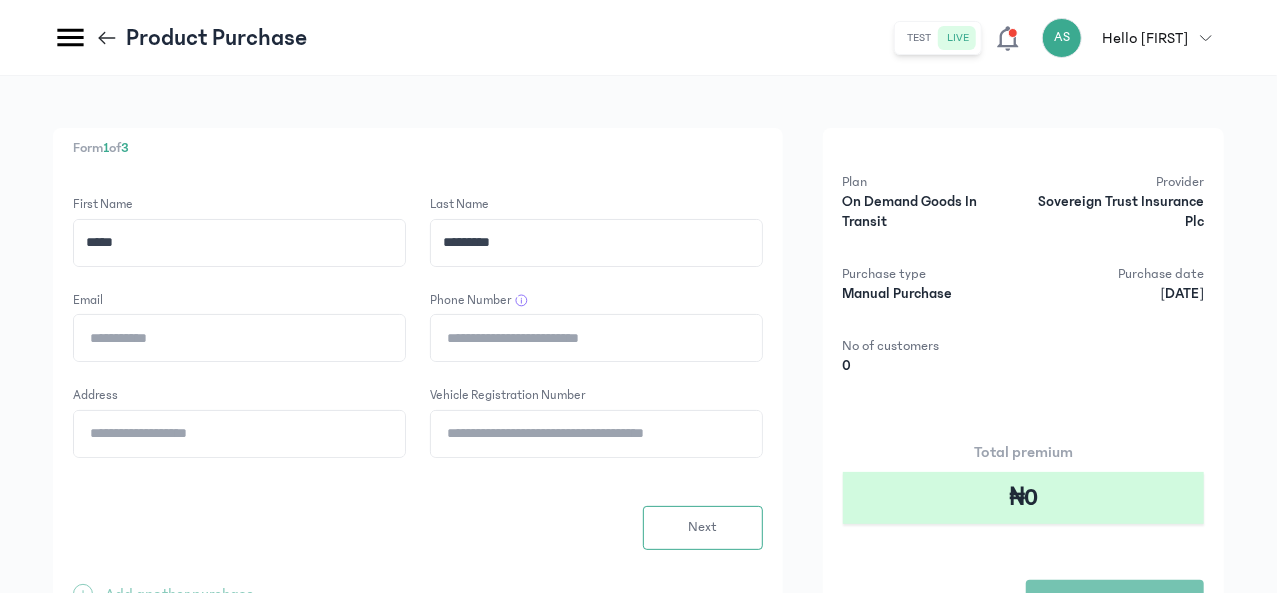 click on "Email" 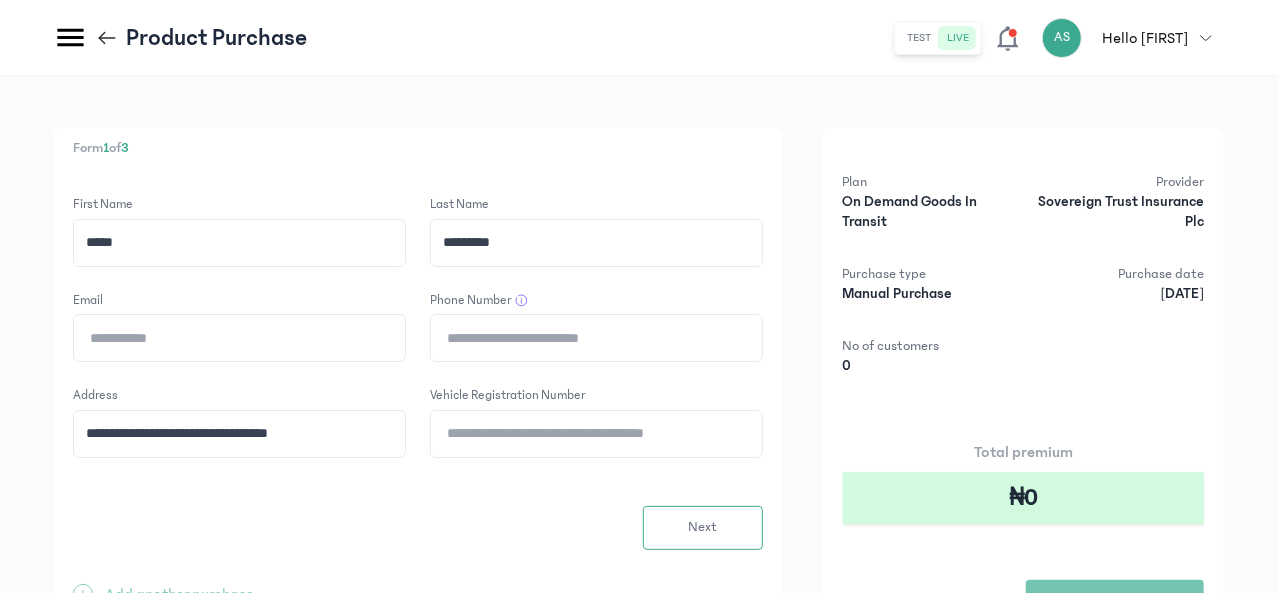 type on "**********" 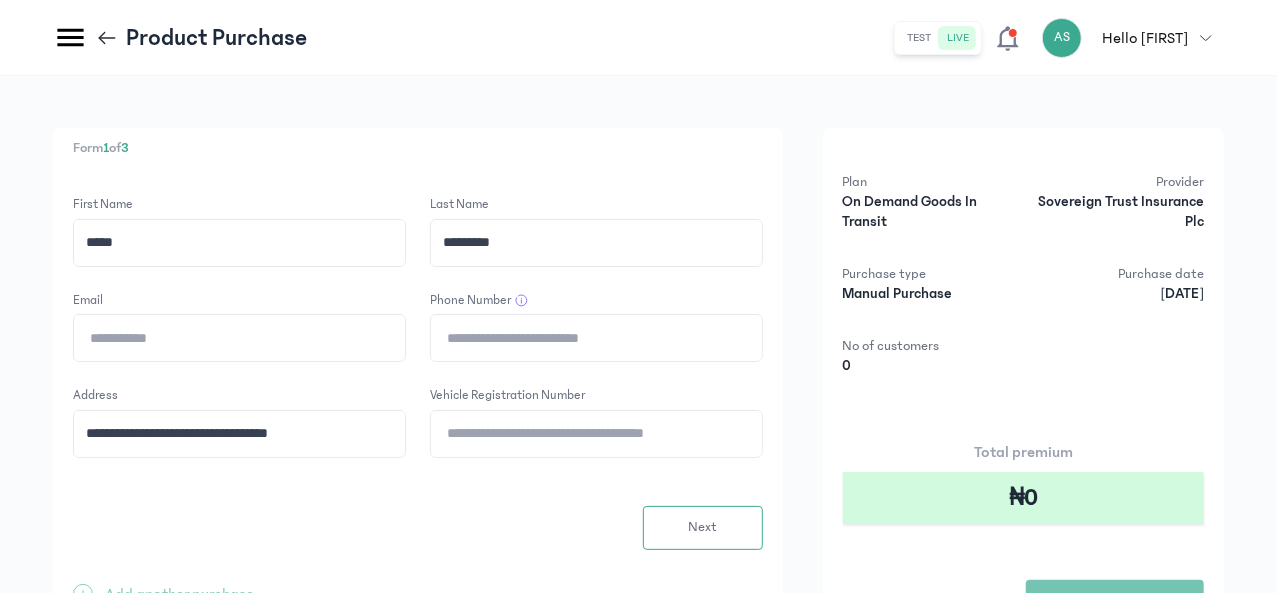 type on "**********" 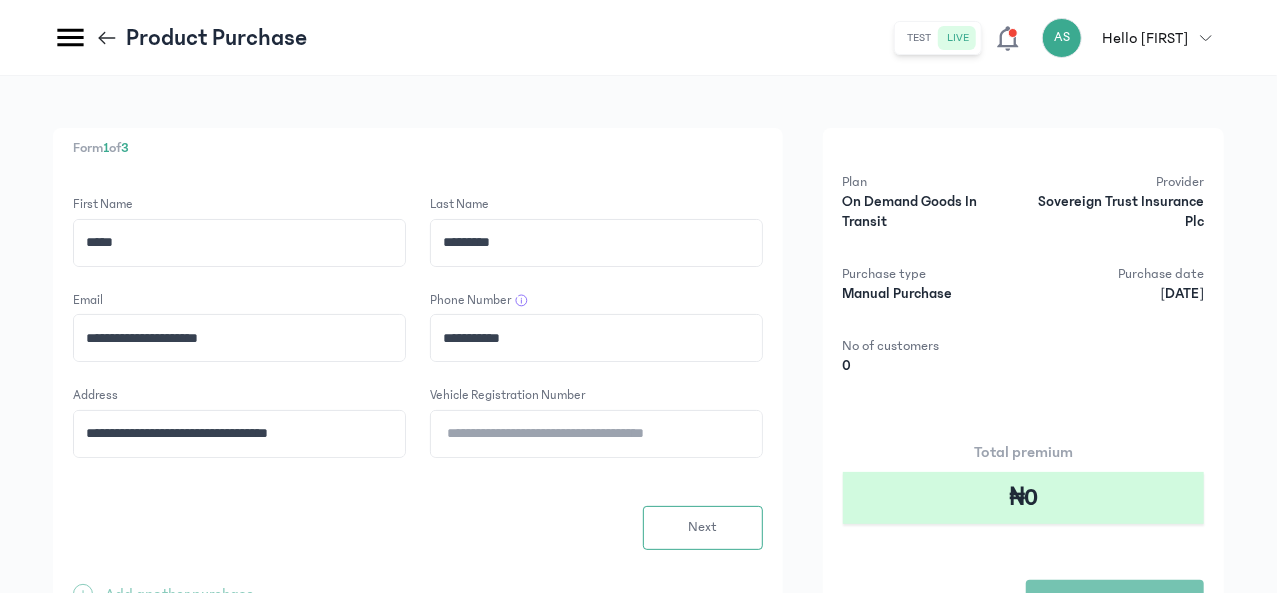 click on "**********" 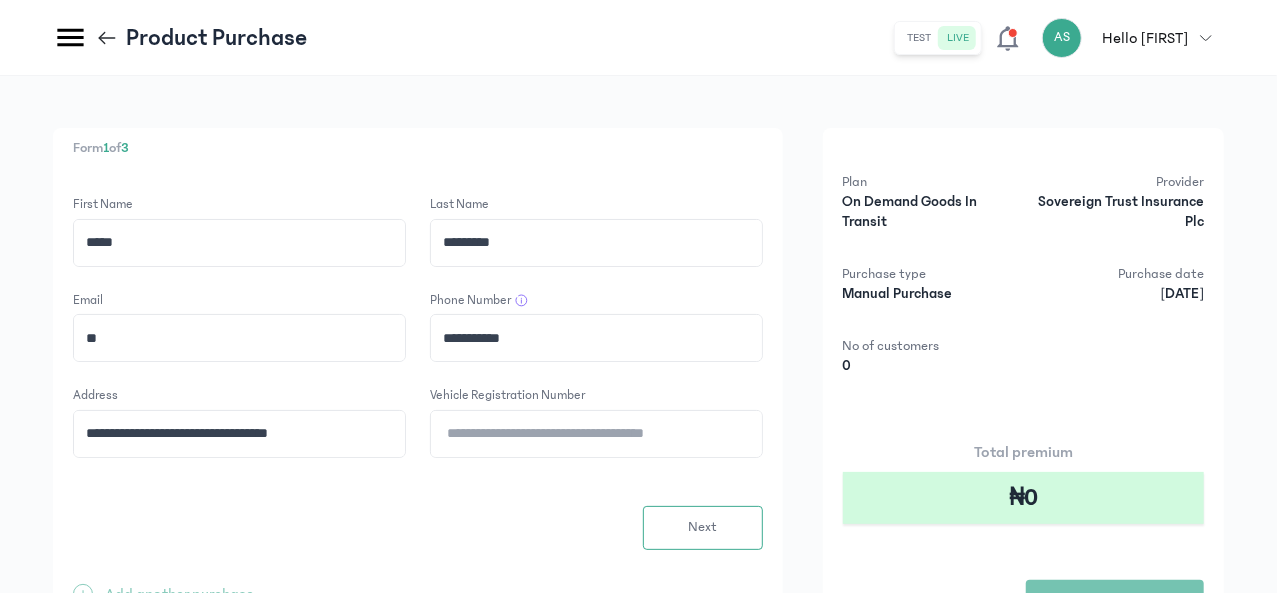 type on "*" 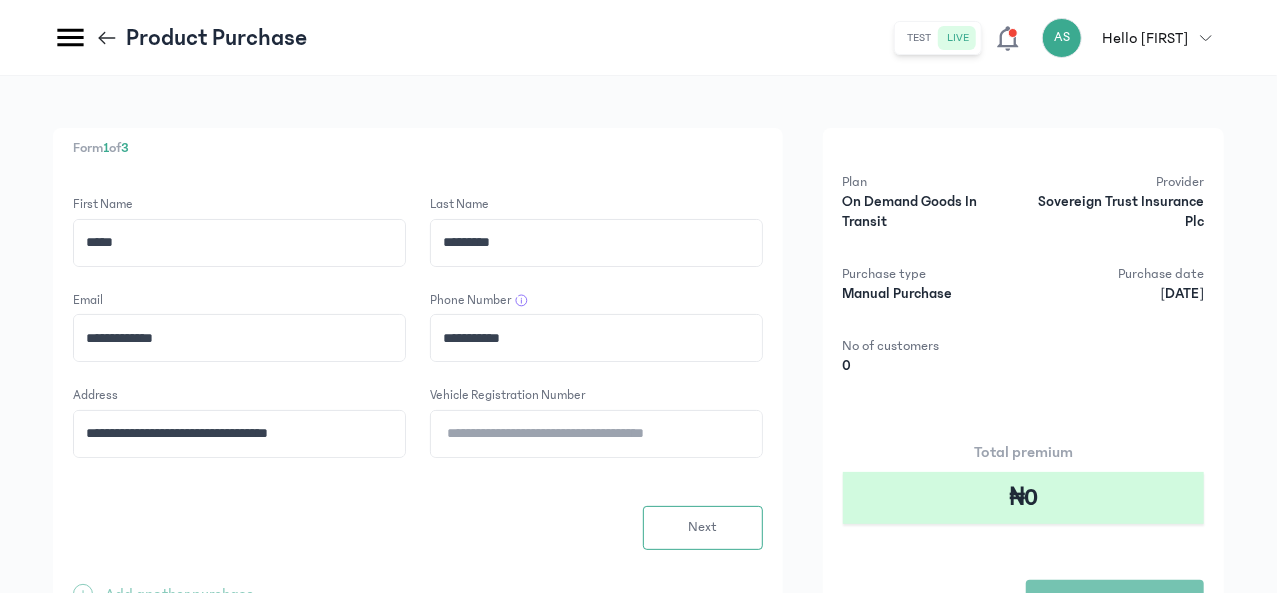 type on "**********" 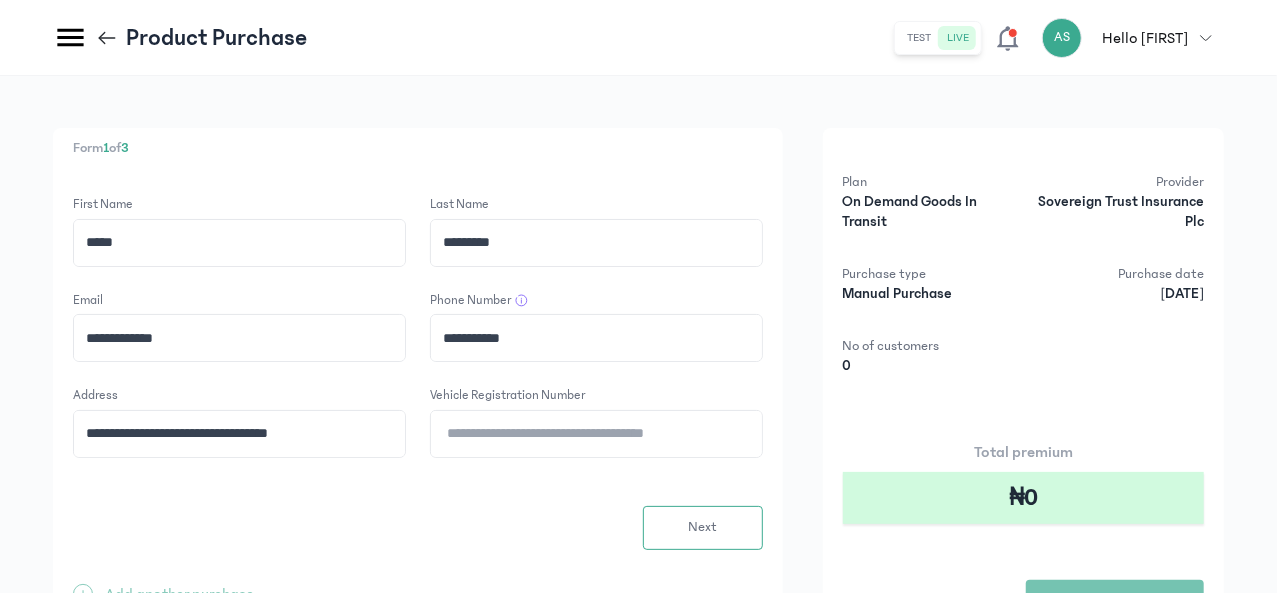 click on "Vehicle registration number" 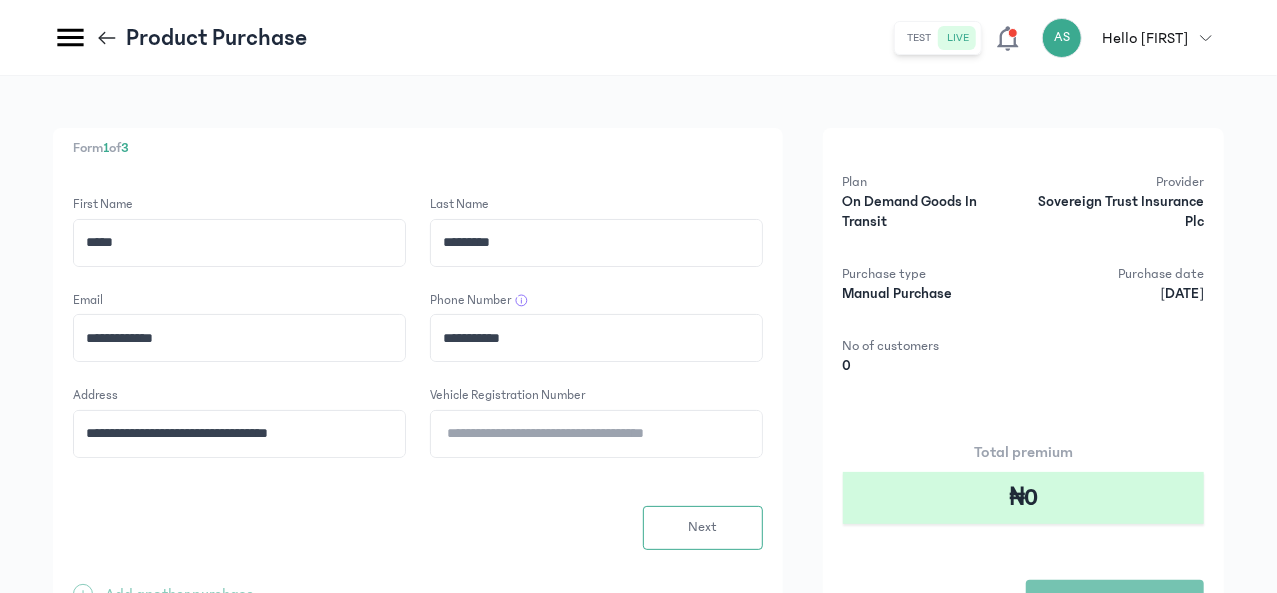 type on "********" 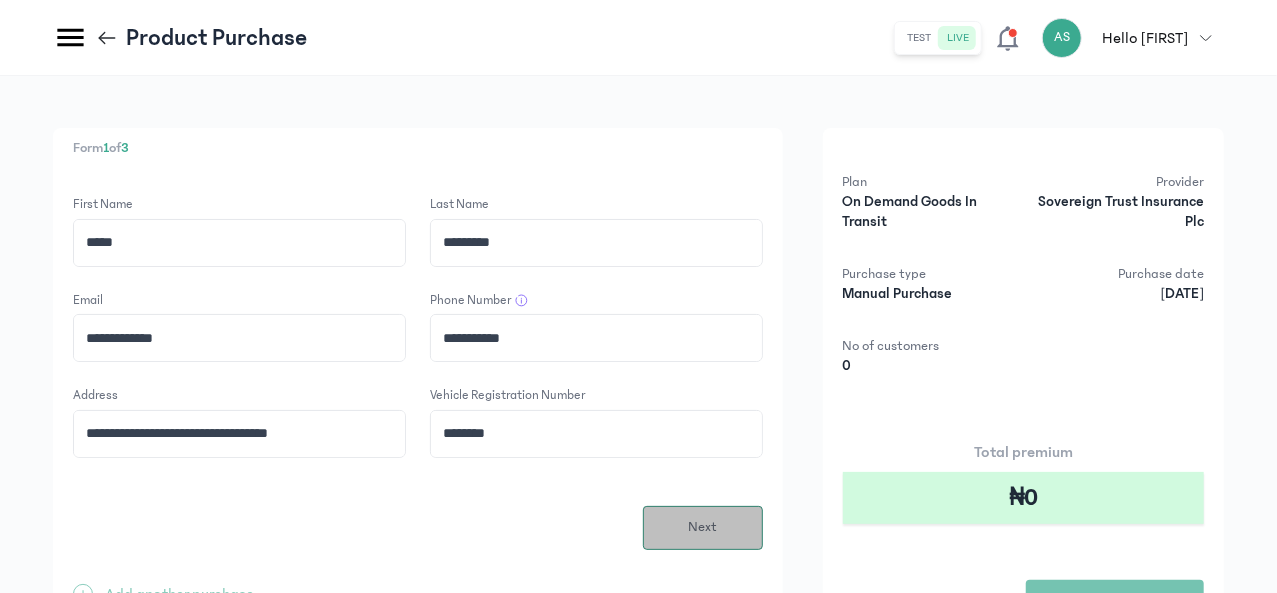 click on "Next" at bounding box center [702, 527] 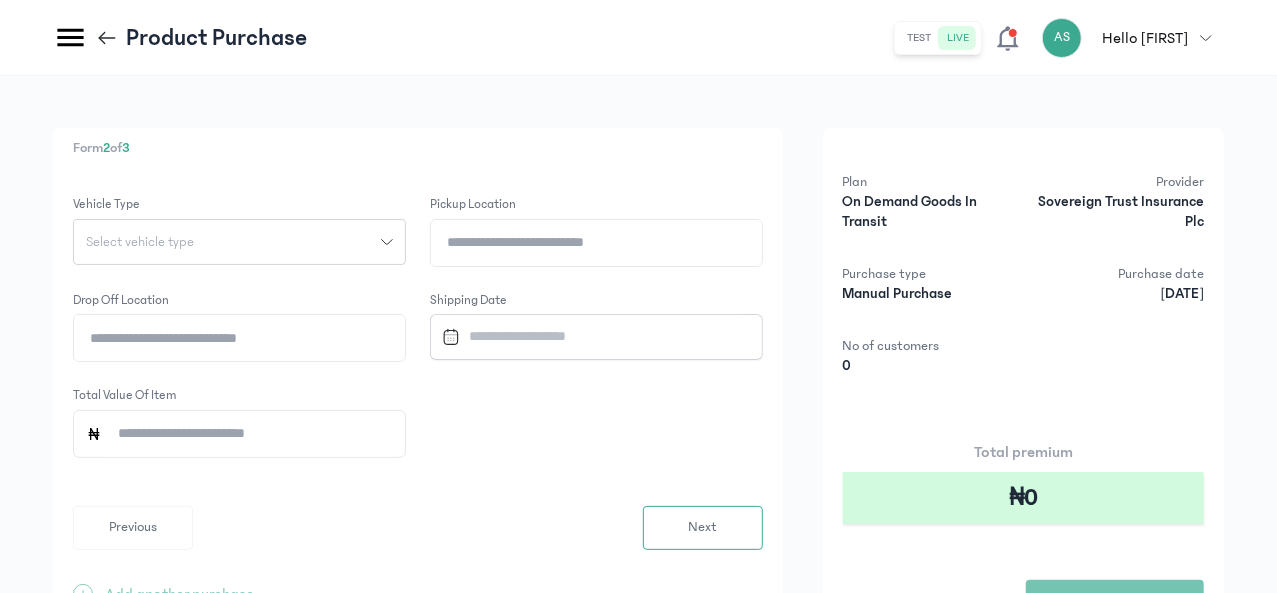 click on "Select vehicle type" at bounding box center (227, 242) 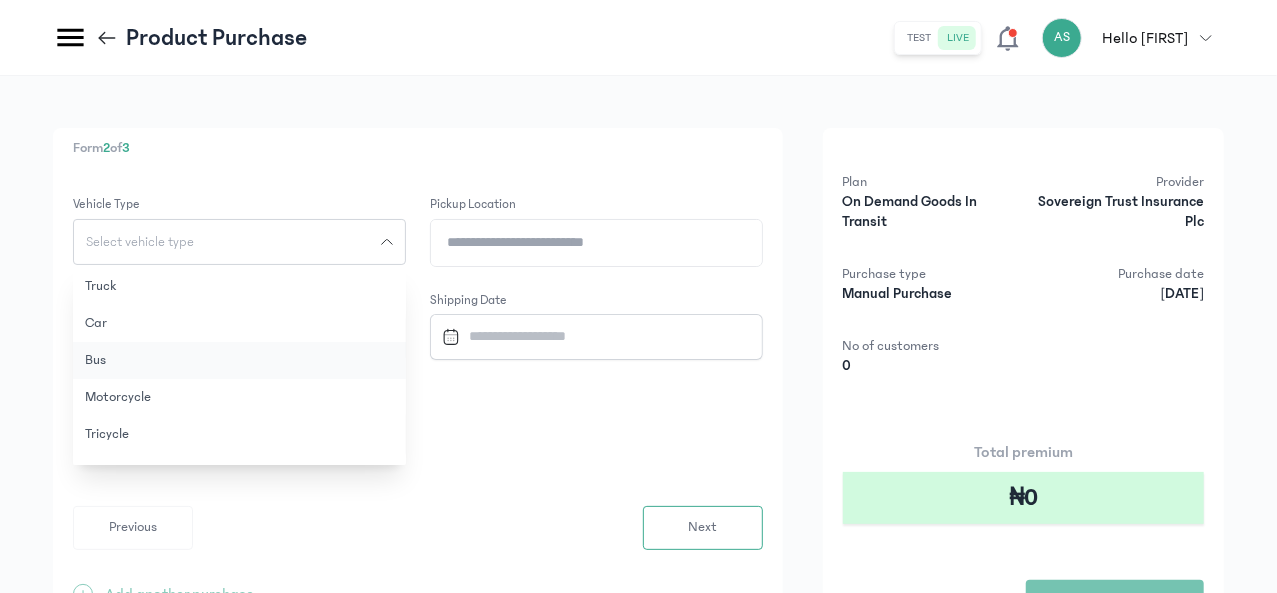 click on "Bus" 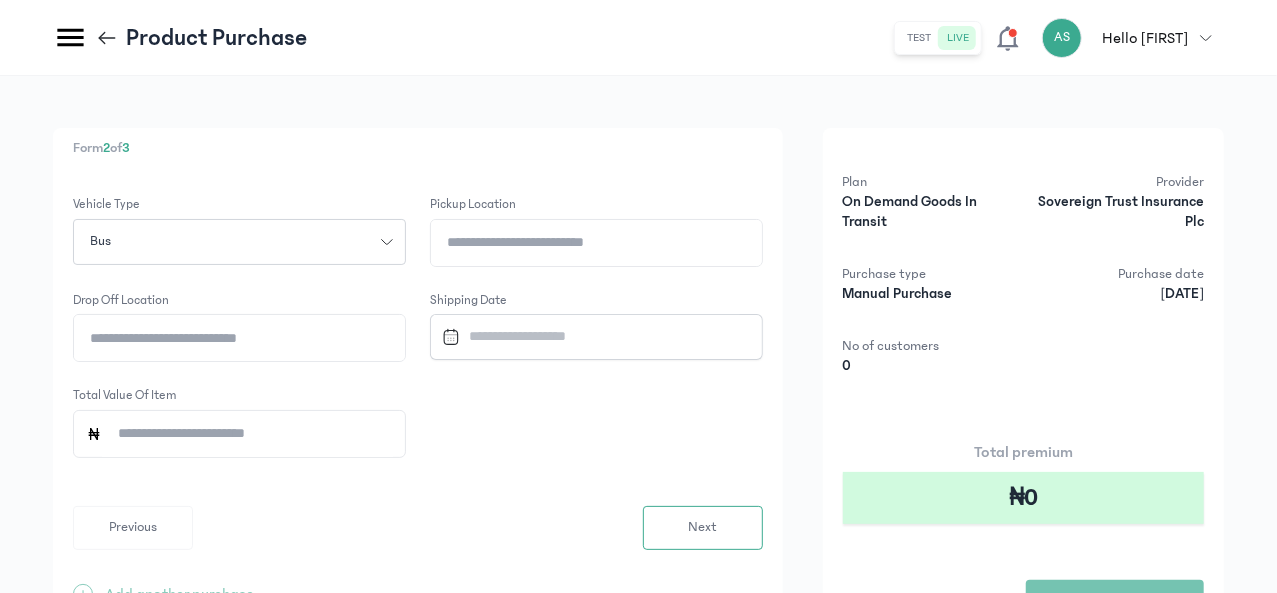 click on "Pickup location" 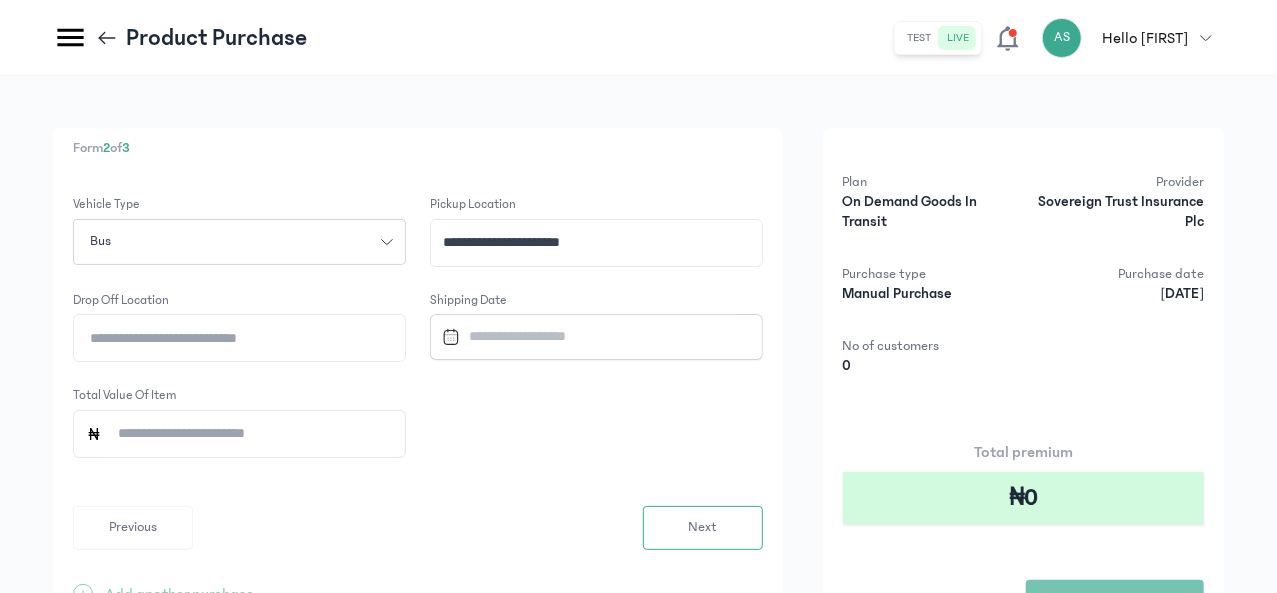 type on "**********" 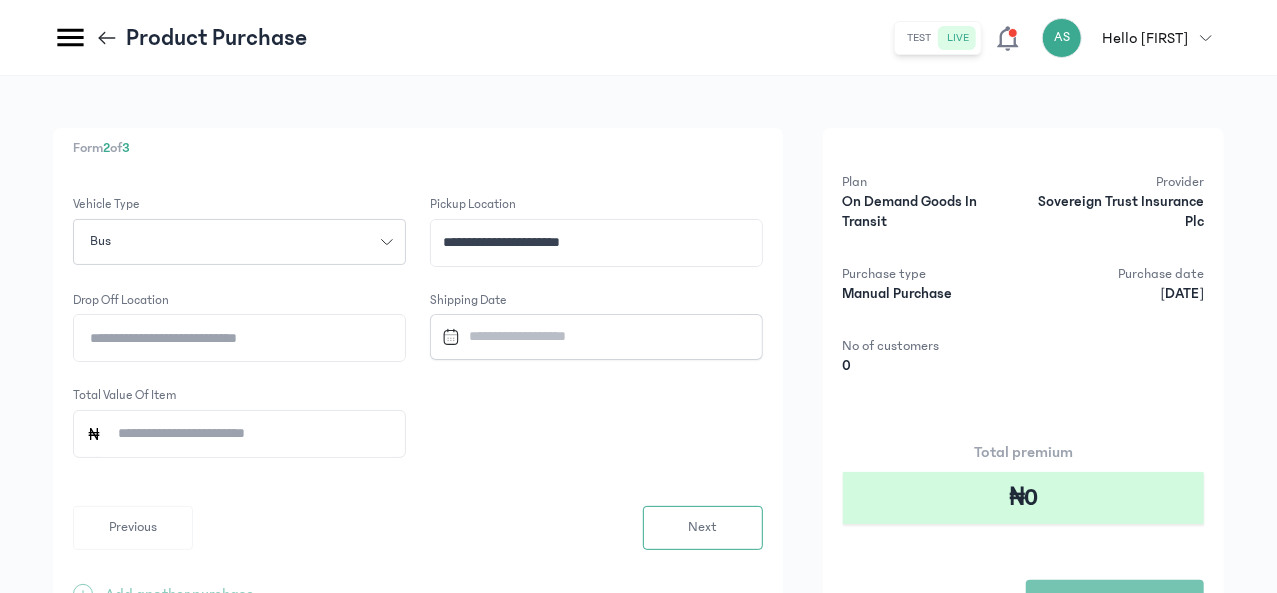 click on "Drop off location" 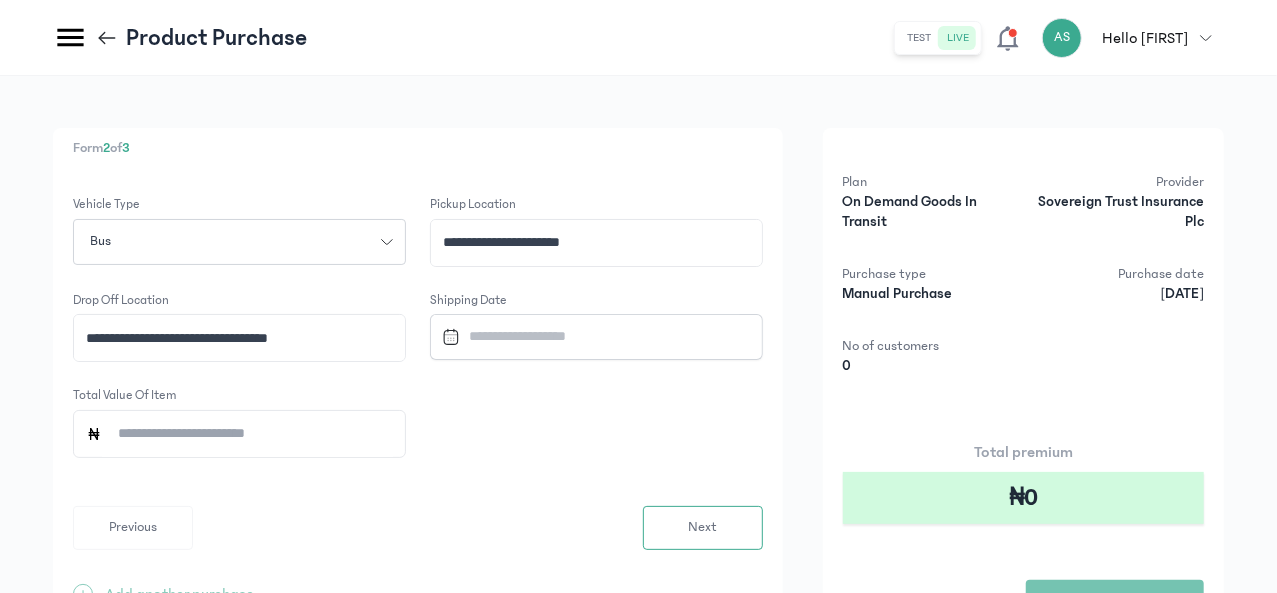 type on "**********" 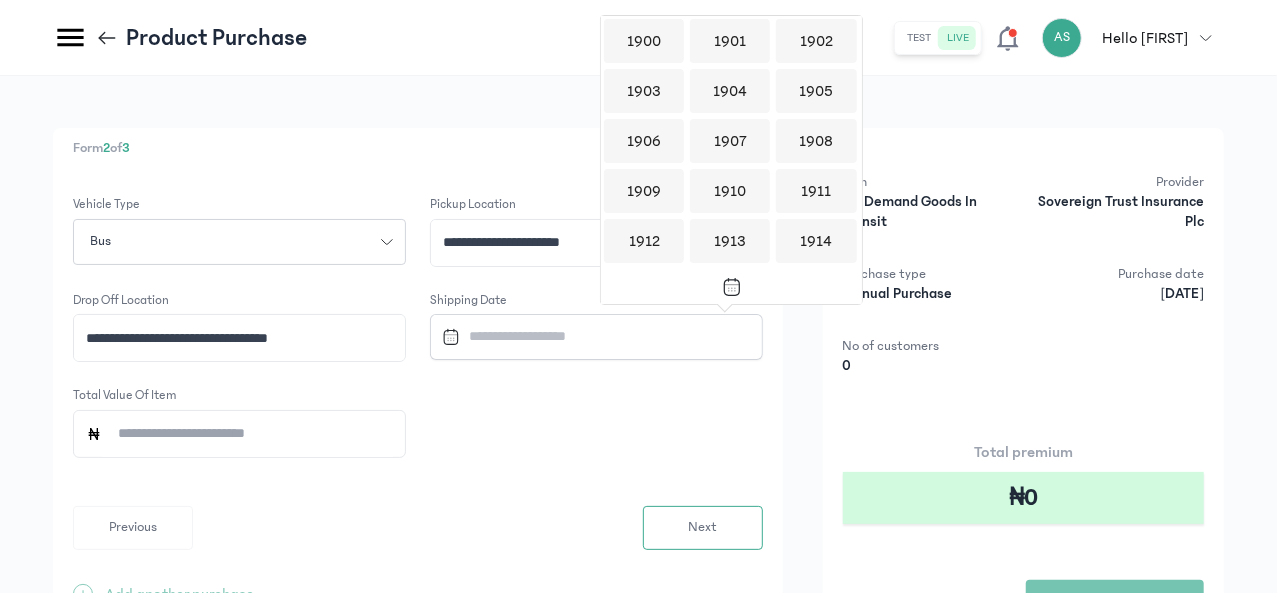 scroll, scrollTop: 1938, scrollLeft: 0, axis: vertical 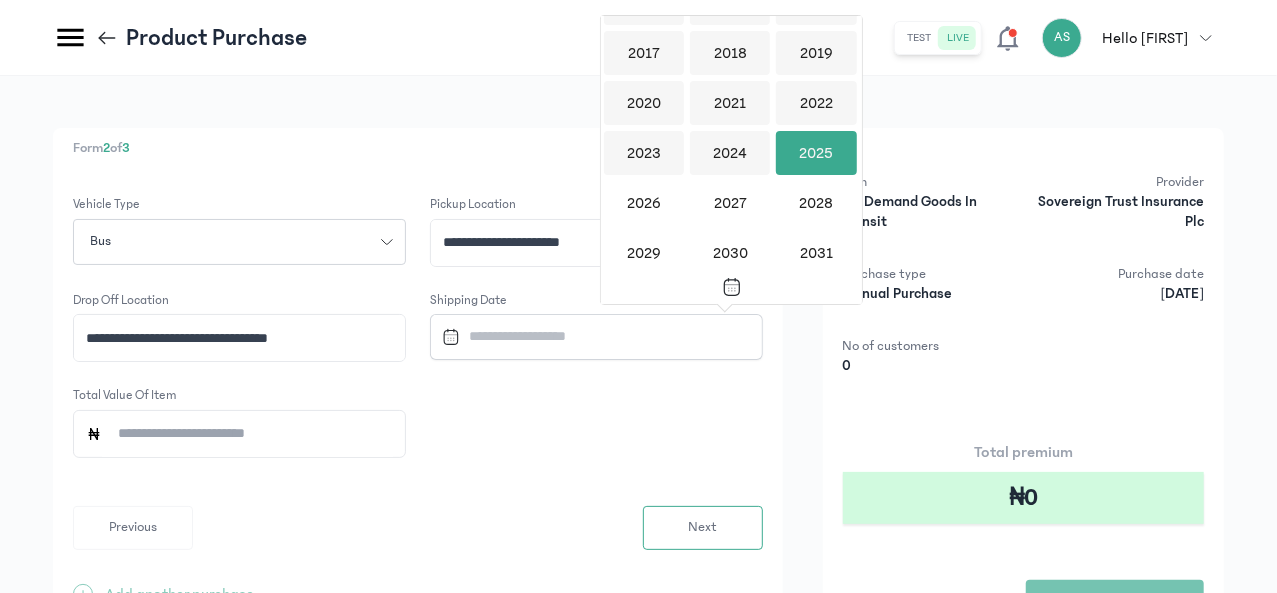 click on "2025" at bounding box center [816, 153] 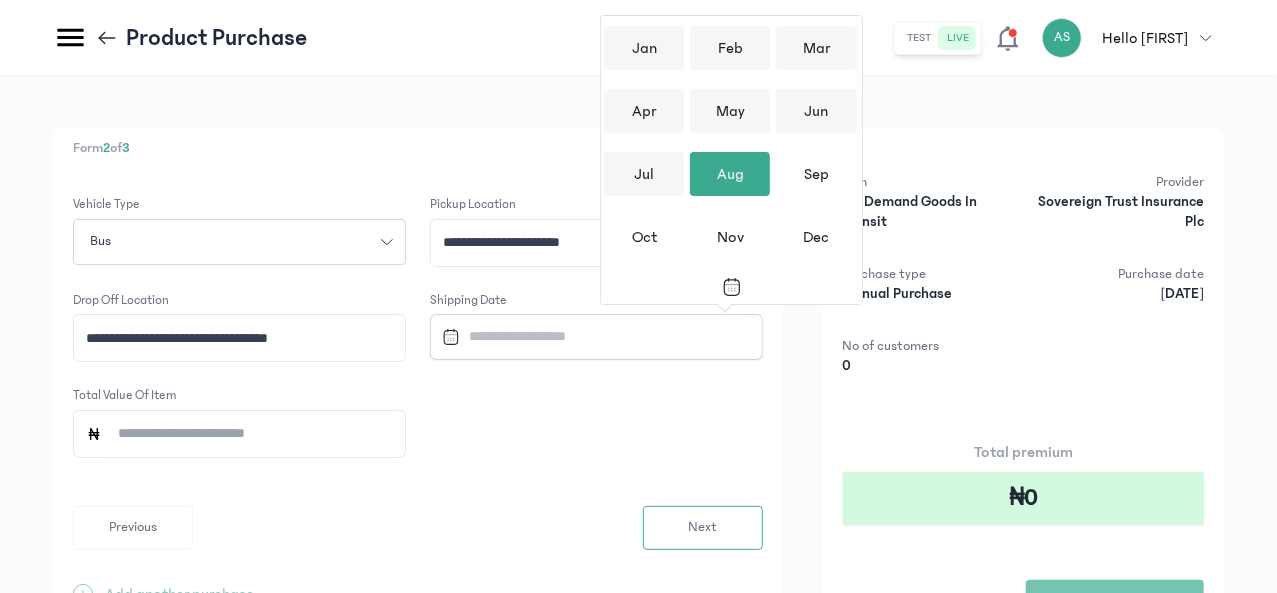 click on "Aug" at bounding box center (730, 174) 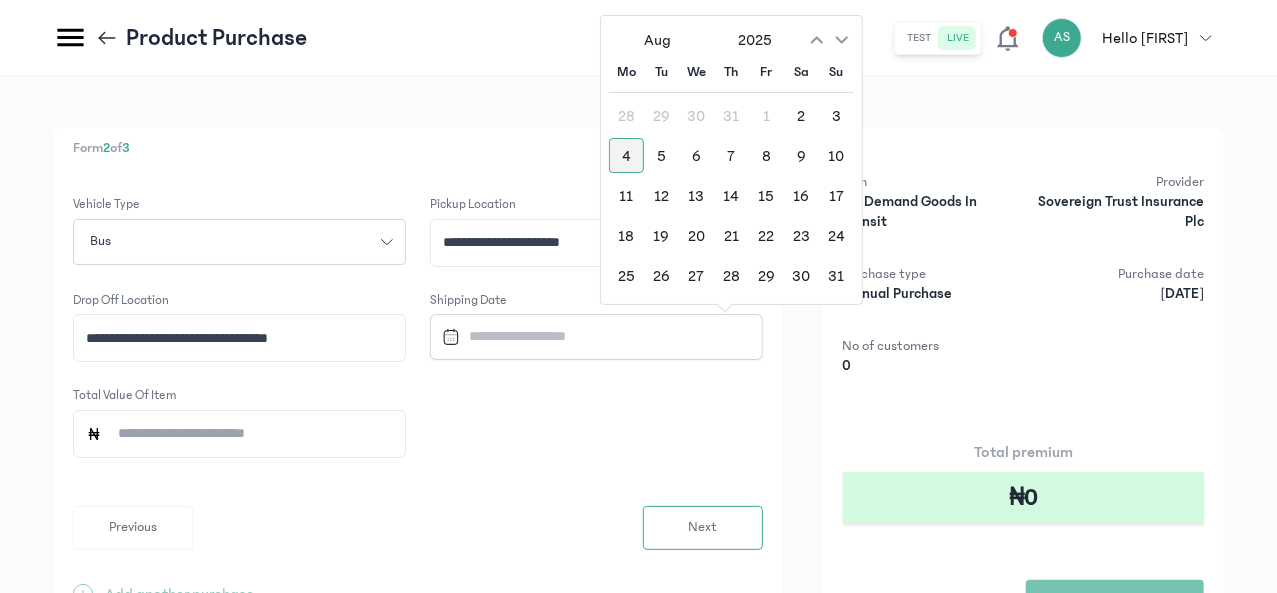 click on "4" at bounding box center [626, 155] 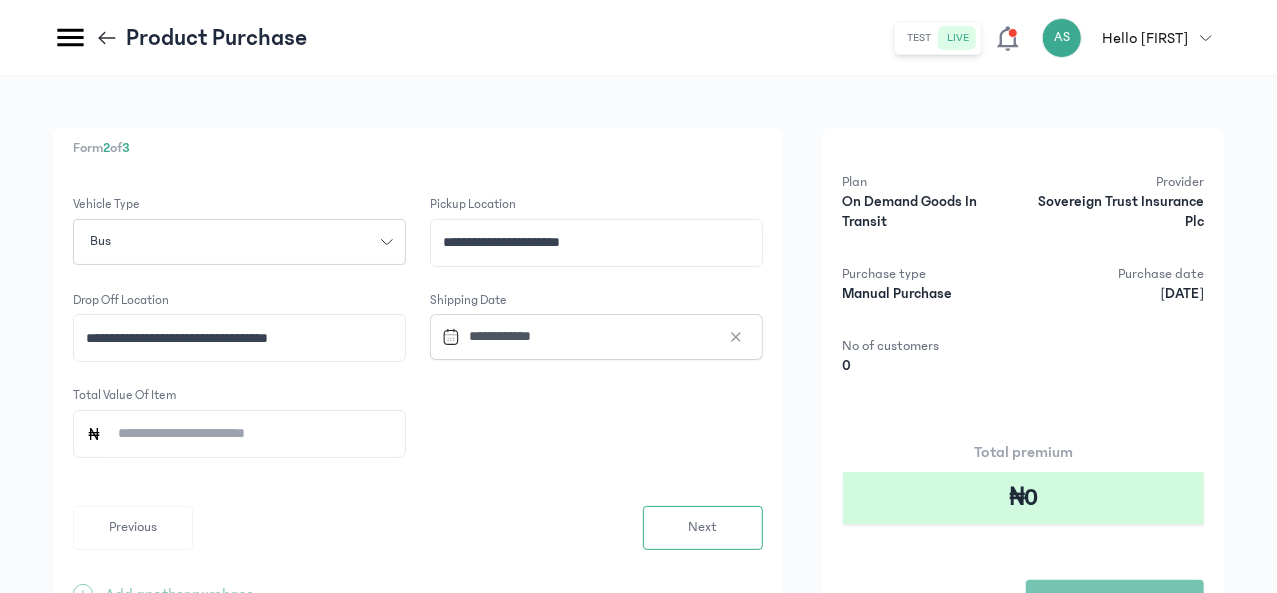 click on "Total value of Item" 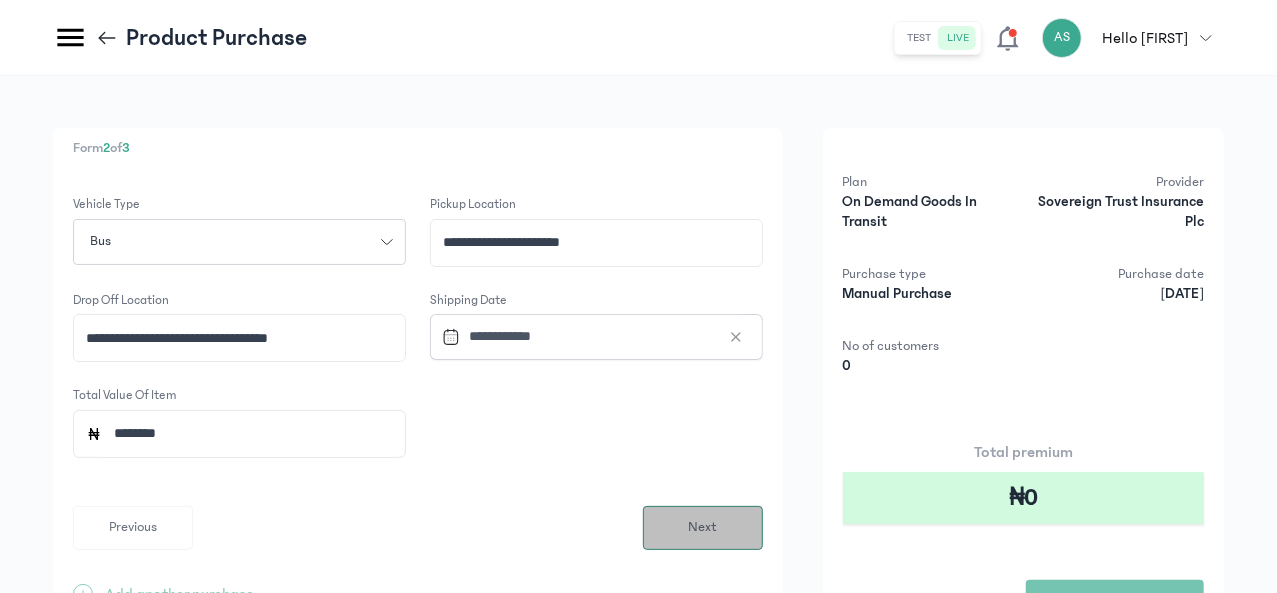 type on "*********" 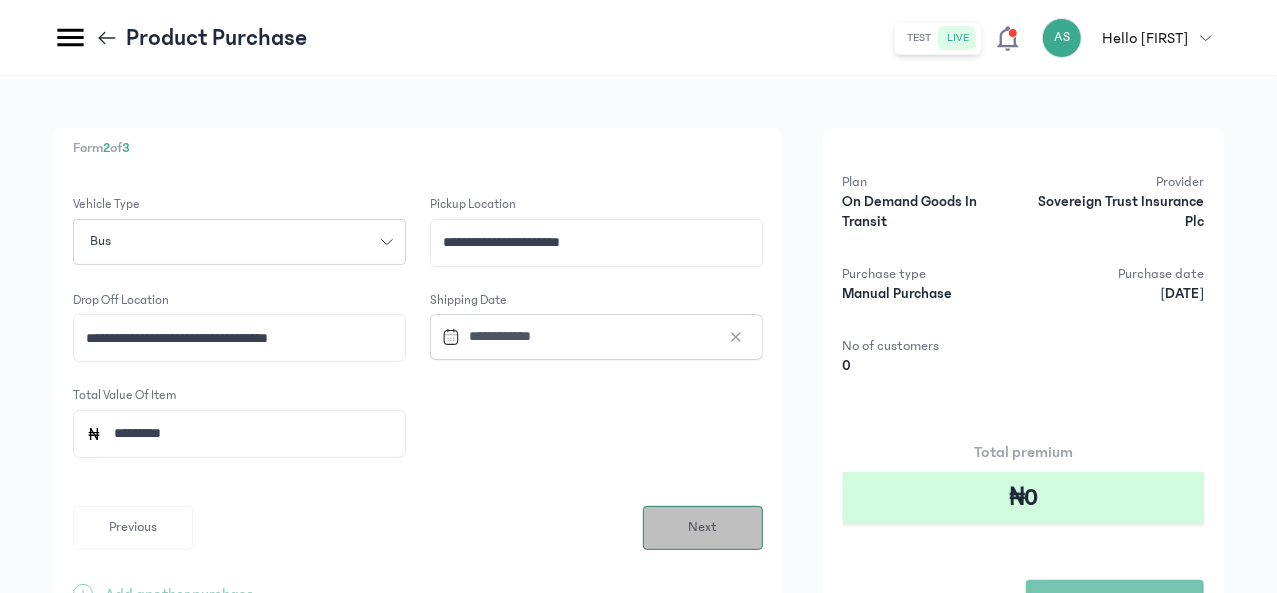 click on "Next" at bounding box center (703, 528) 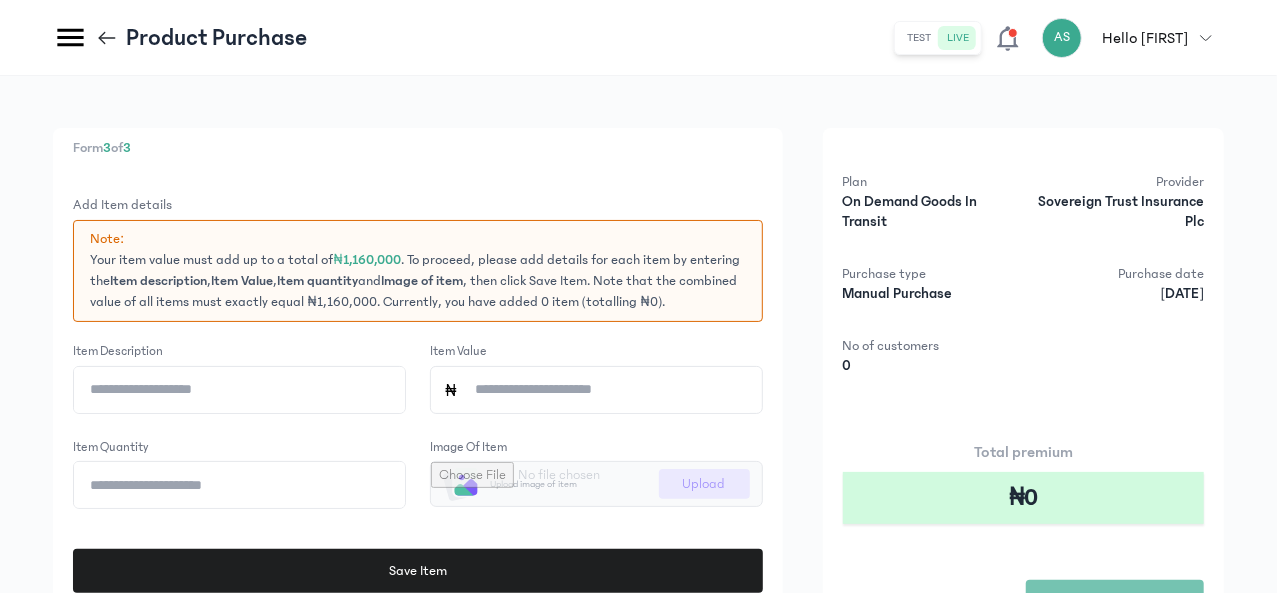 click on "Item description" 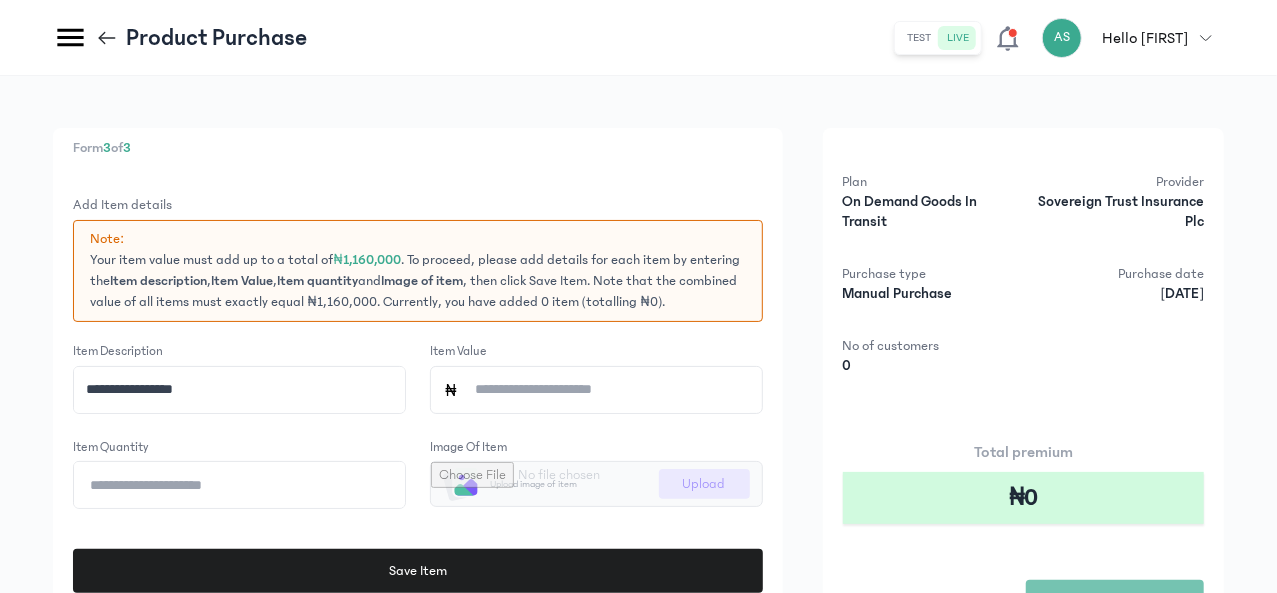 click on "**********" 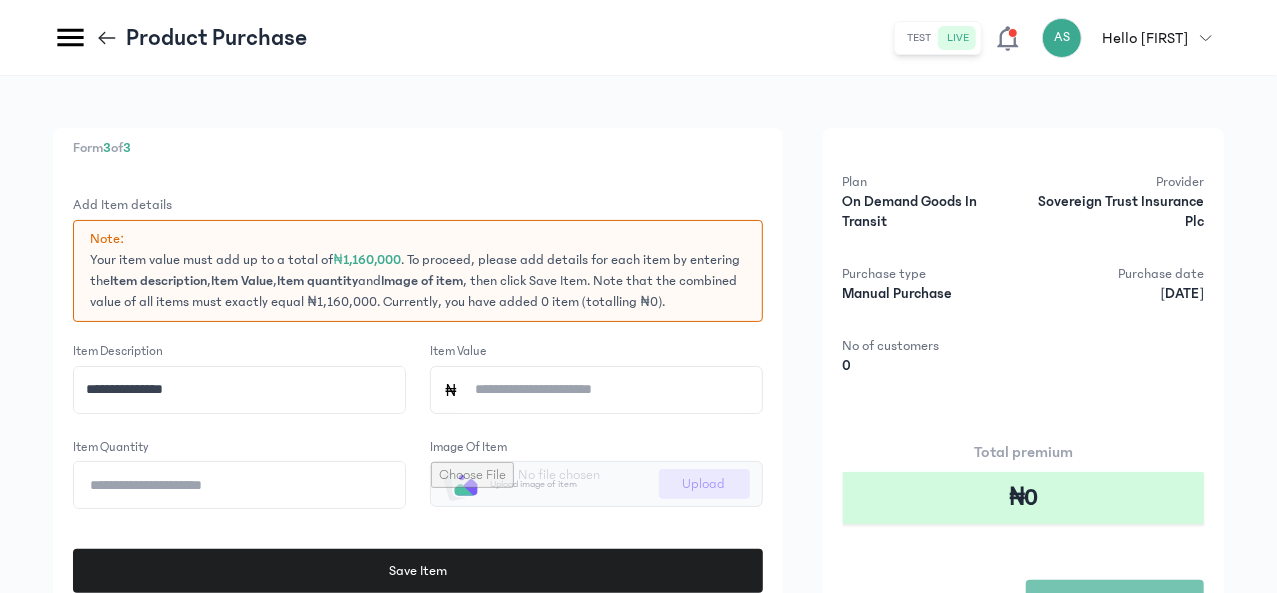 type on "**********" 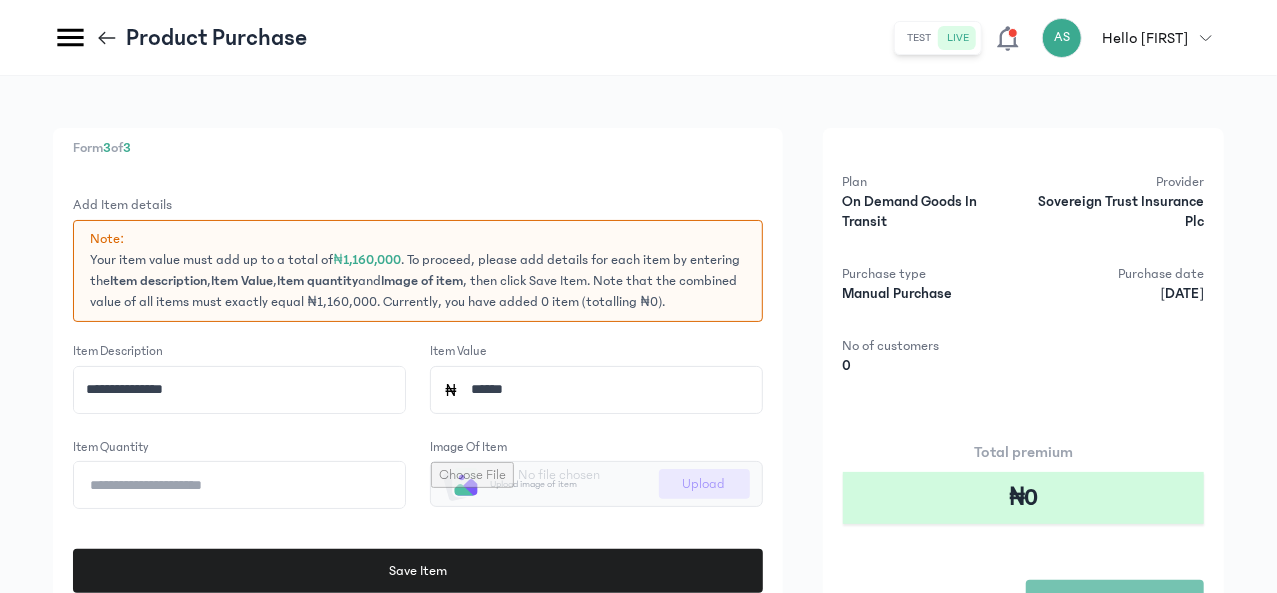 type on "*******" 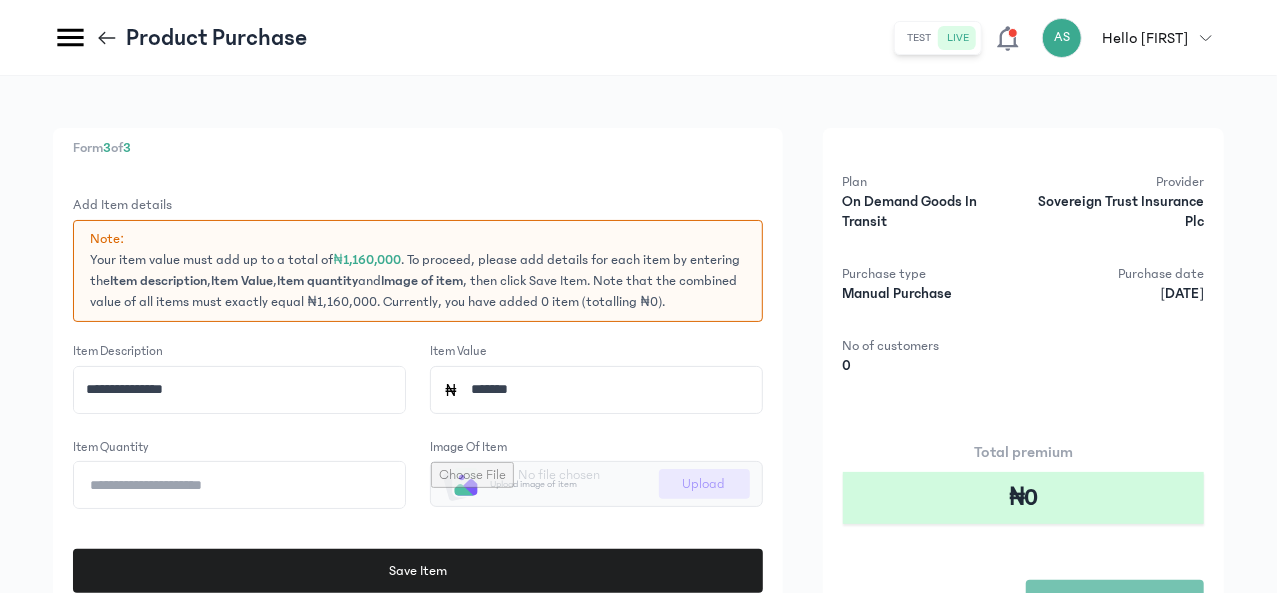 click on "Item quantity" 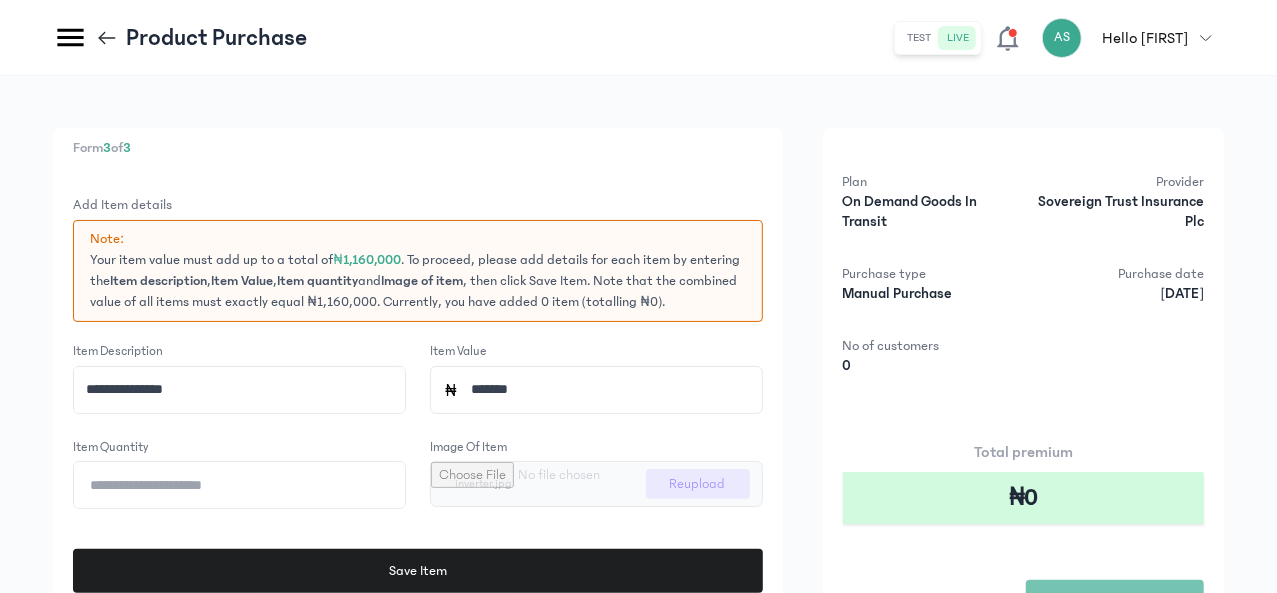 click at bounding box center (596, 484) 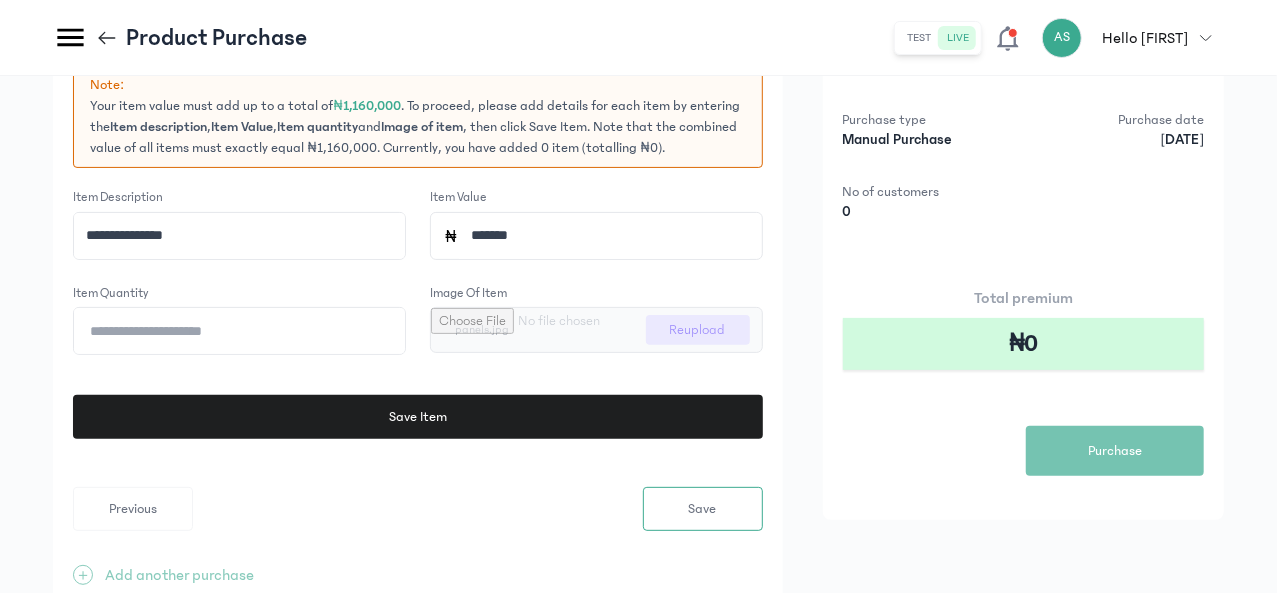 scroll, scrollTop: 230, scrollLeft: 0, axis: vertical 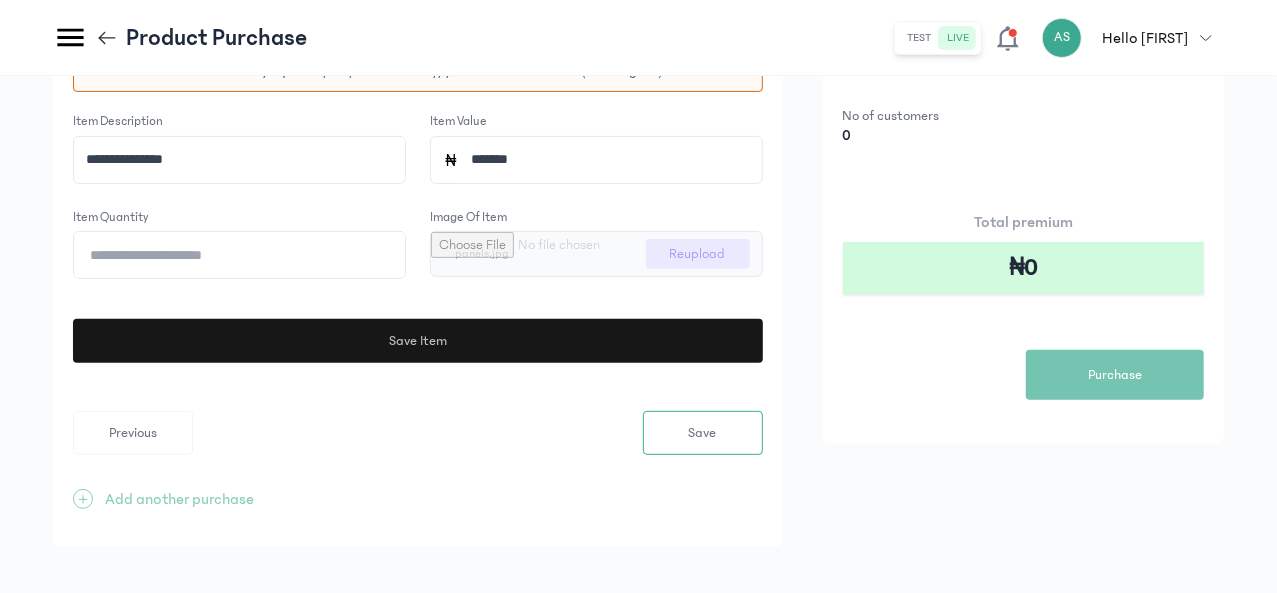 click on "Save Item" at bounding box center [417, 341] 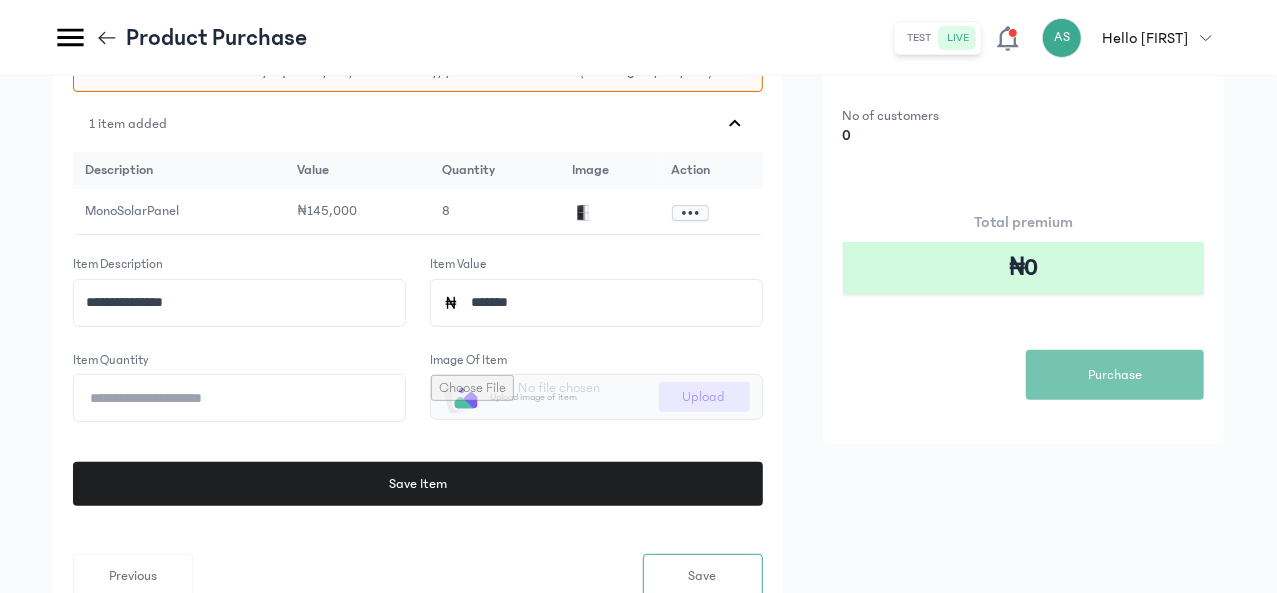 click on "**********" at bounding box center (418, 338) 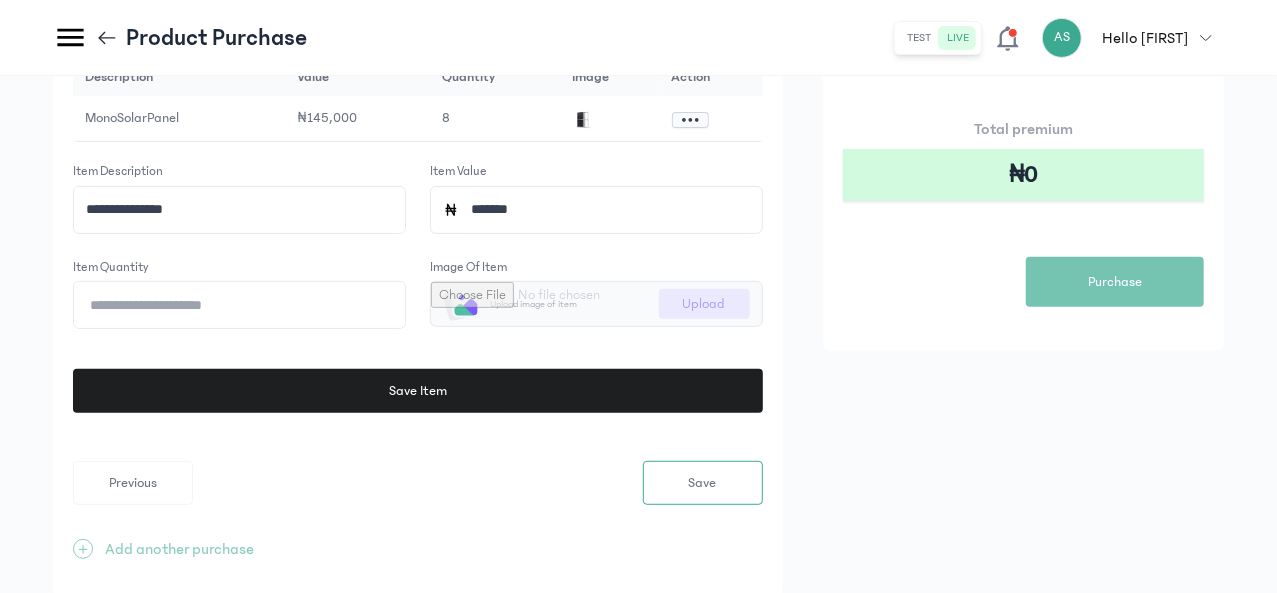 scroll, scrollTop: 409, scrollLeft: 0, axis: vertical 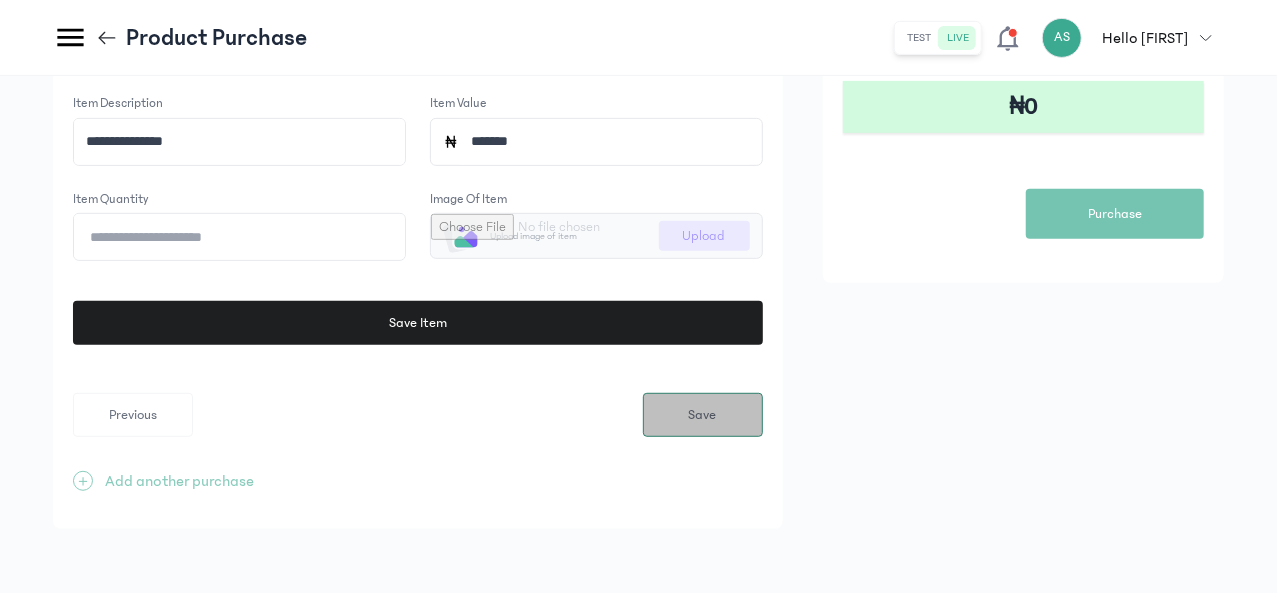 click on "Save" at bounding box center [703, 415] 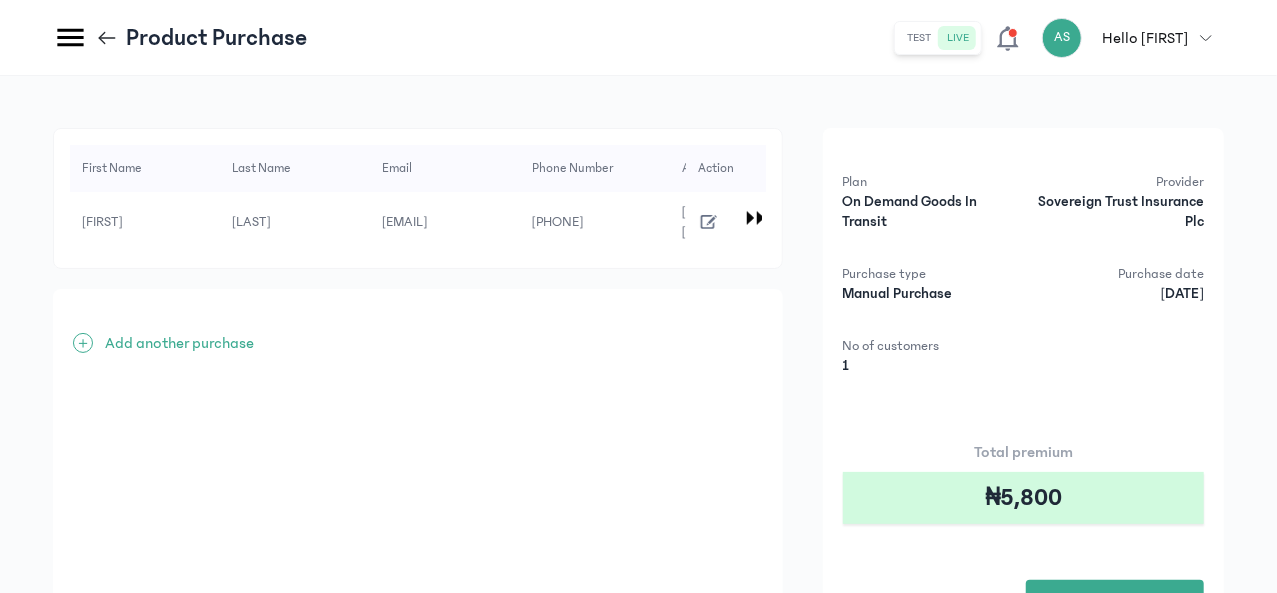 drag, startPoint x: 1008, startPoint y: 42, endPoint x: 568, endPoint y: 386, distance: 558.5123 